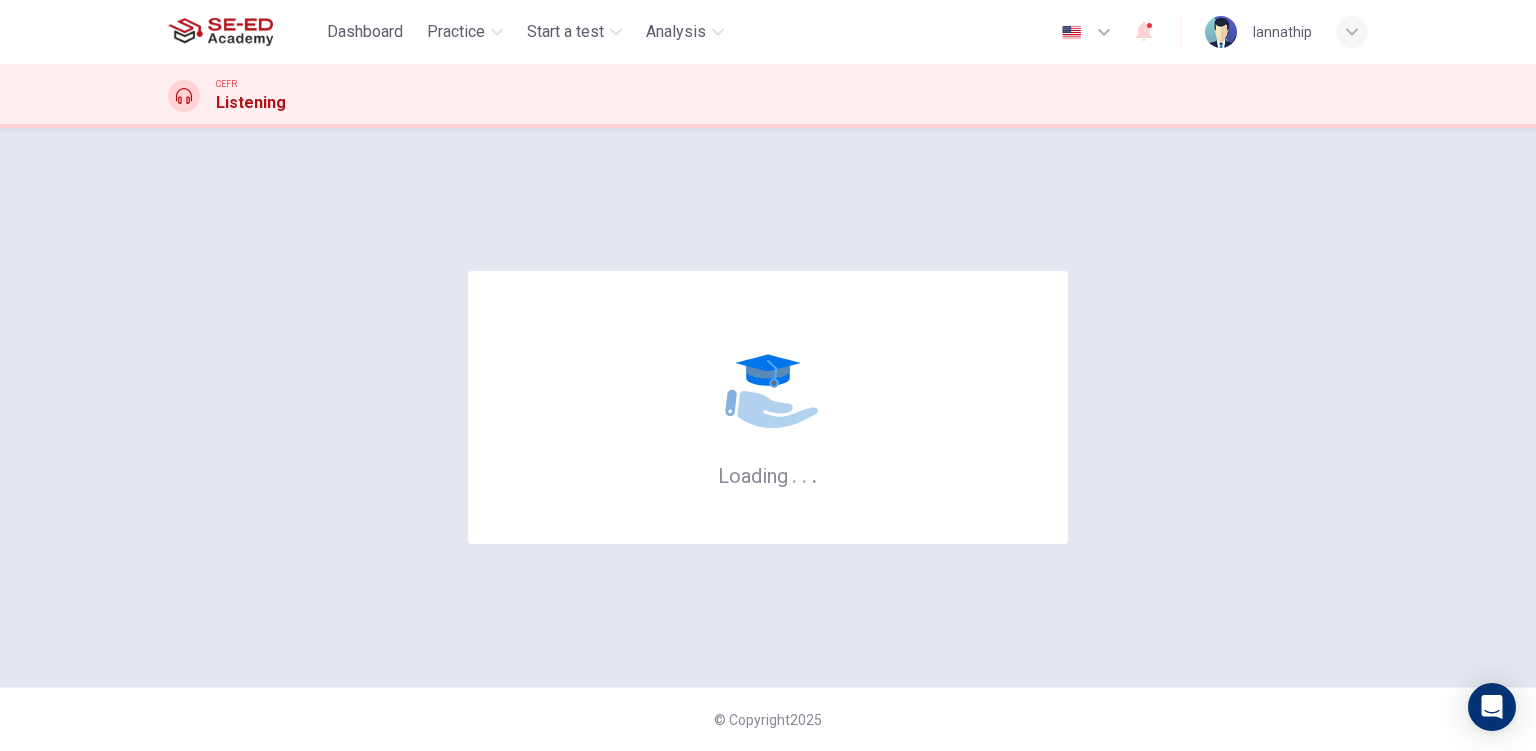 scroll, scrollTop: 0, scrollLeft: 0, axis: both 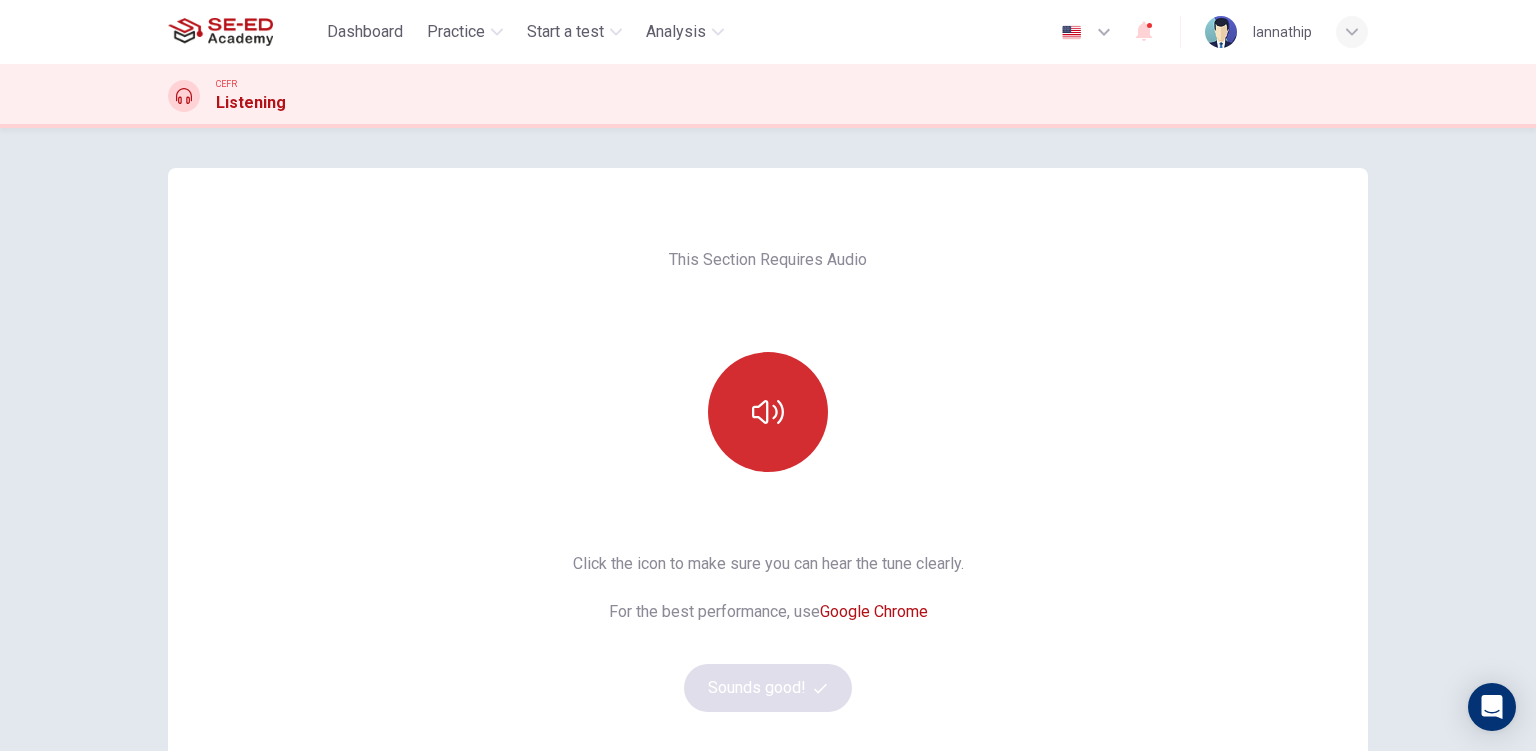click at bounding box center (768, 412) 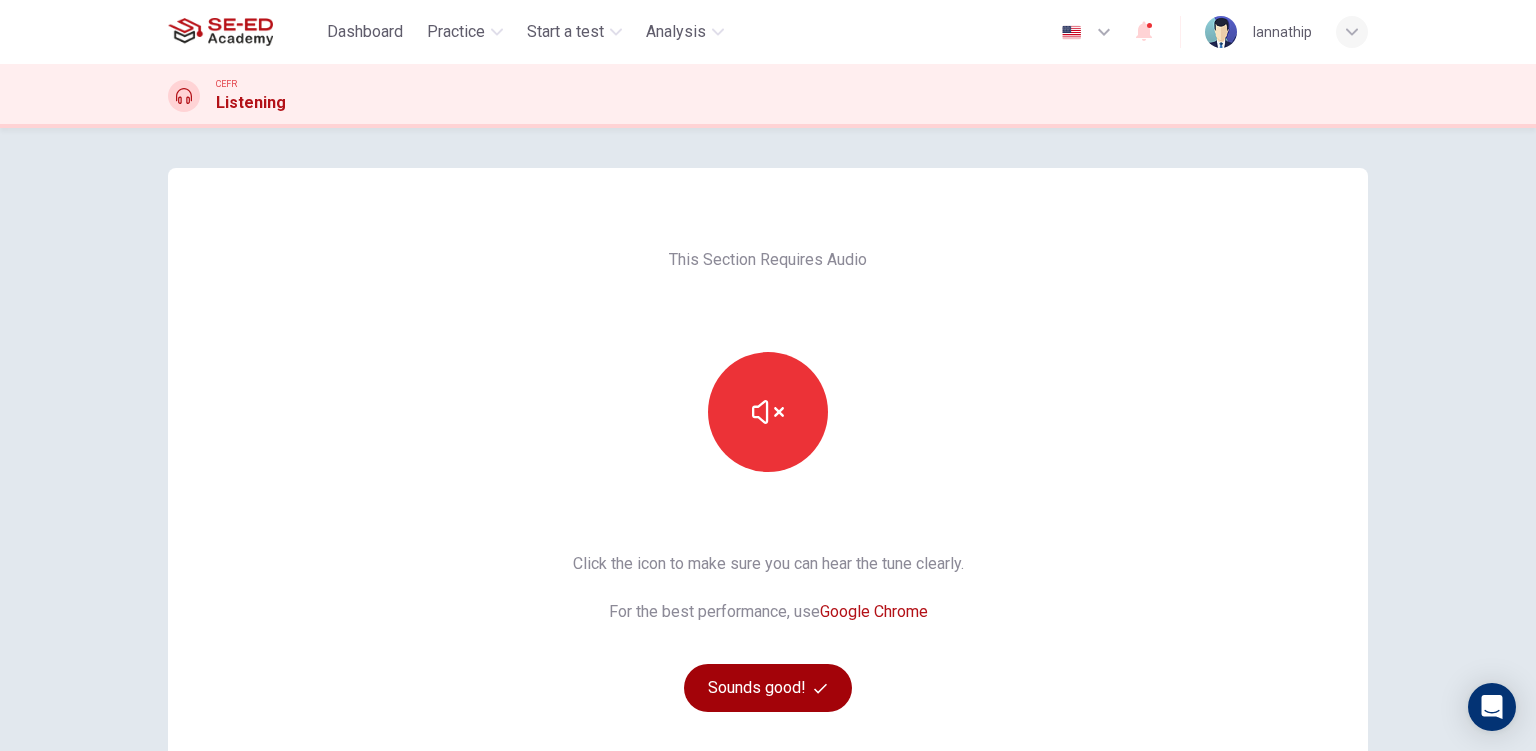 click on "Sounds good!" at bounding box center (768, 688) 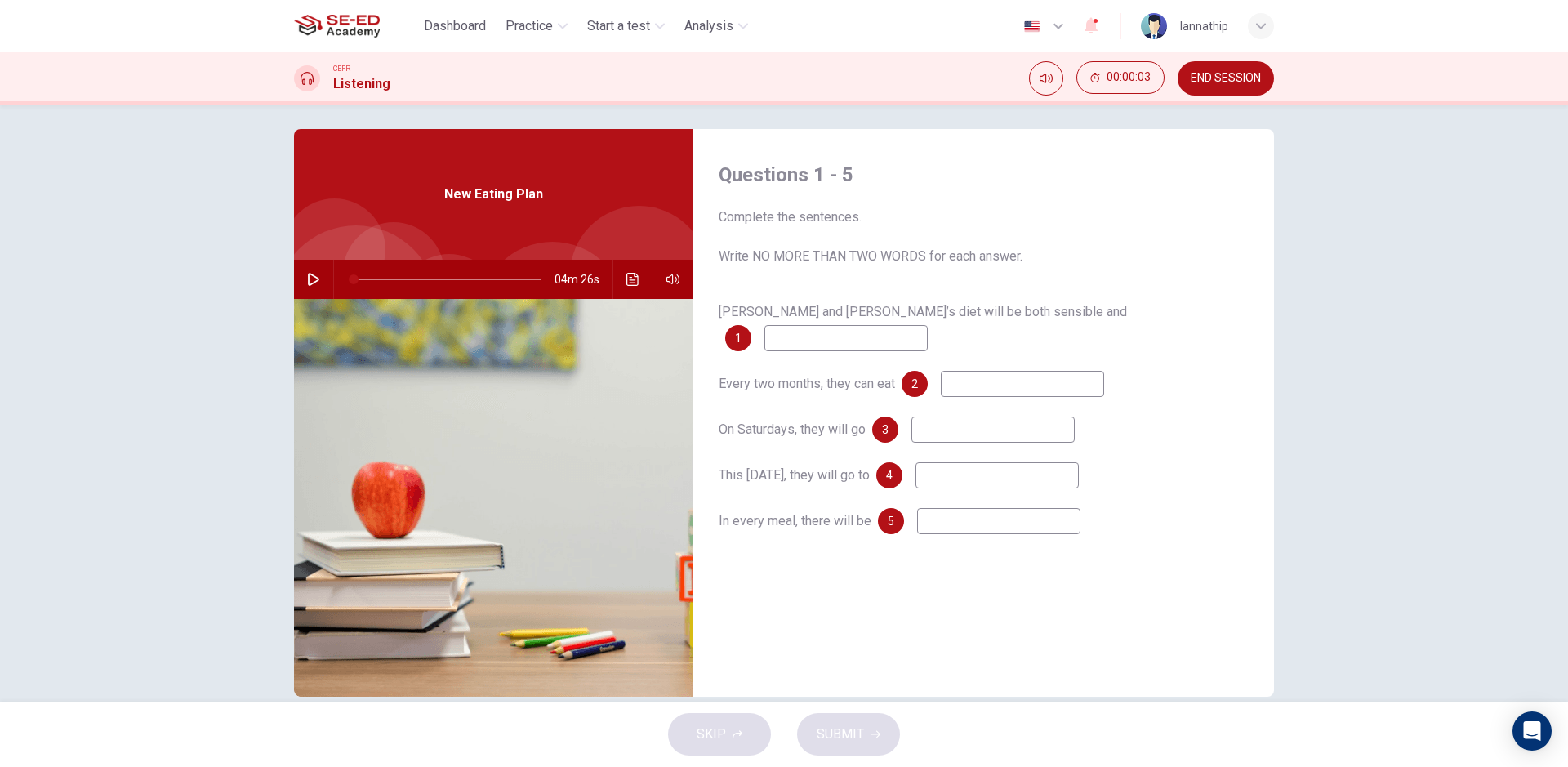 scroll, scrollTop: 10, scrollLeft: 0, axis: vertical 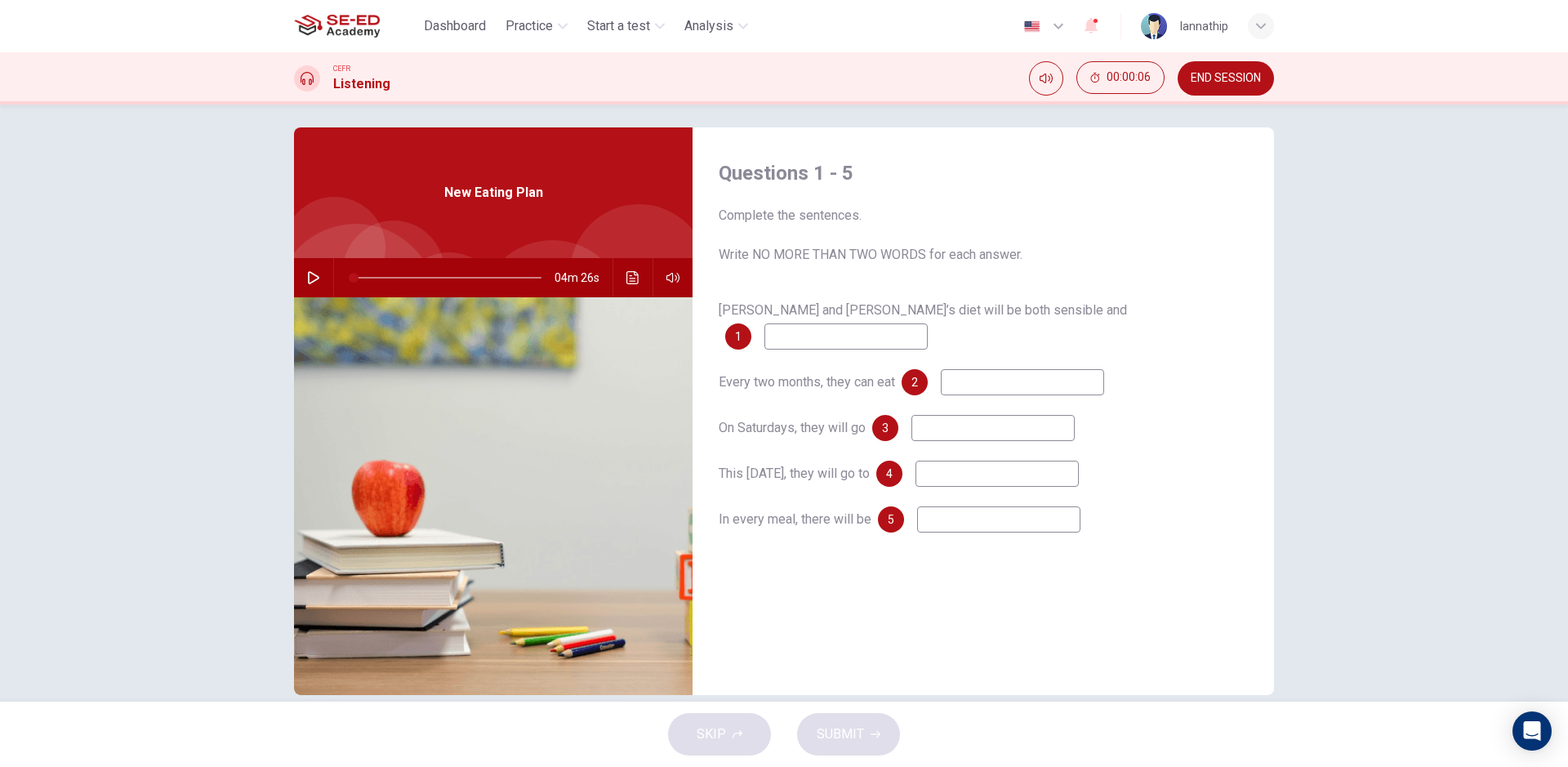 click at bounding box center (846, 337) 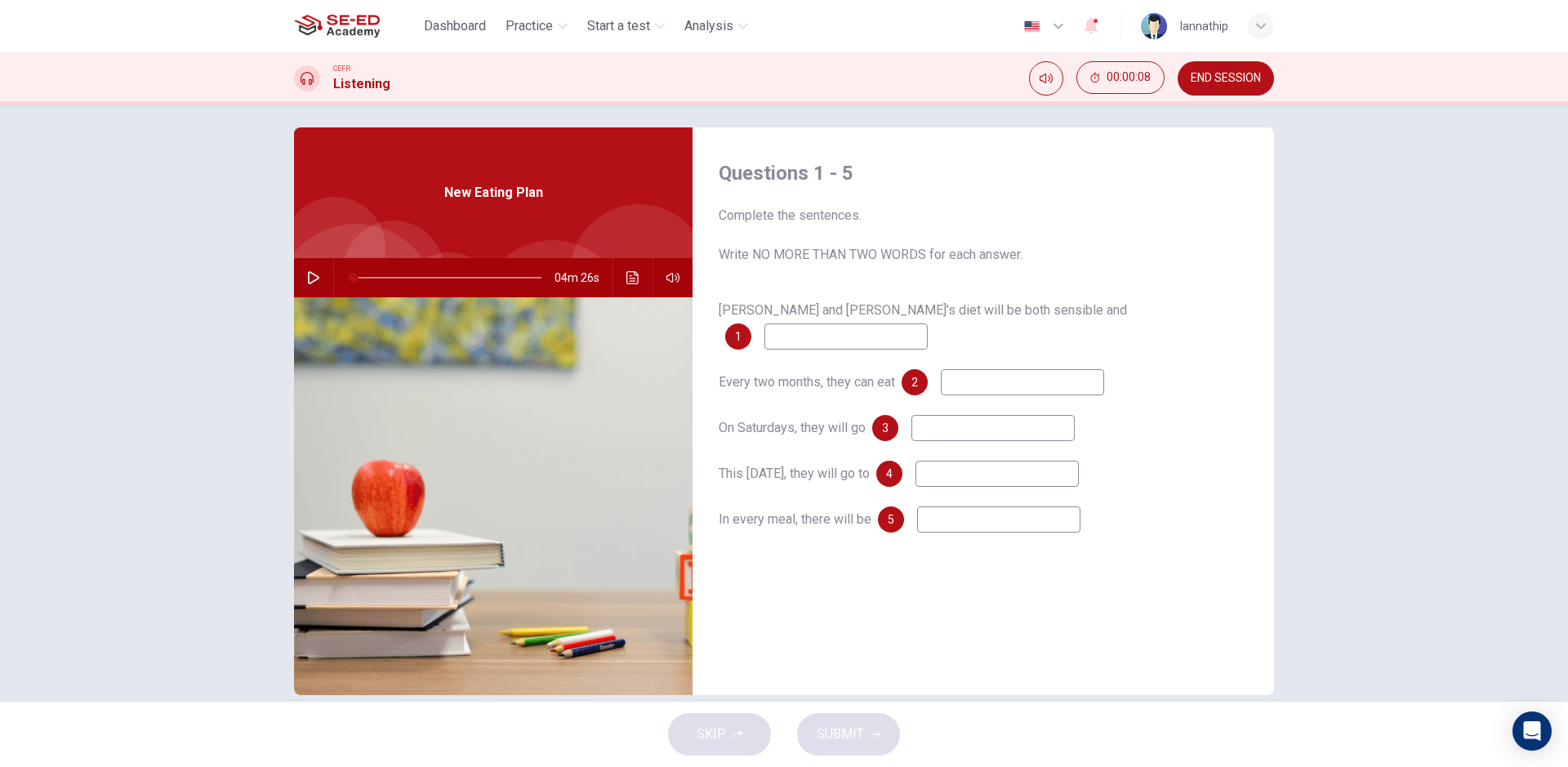 click on "1" at bounding box center [738, 337] 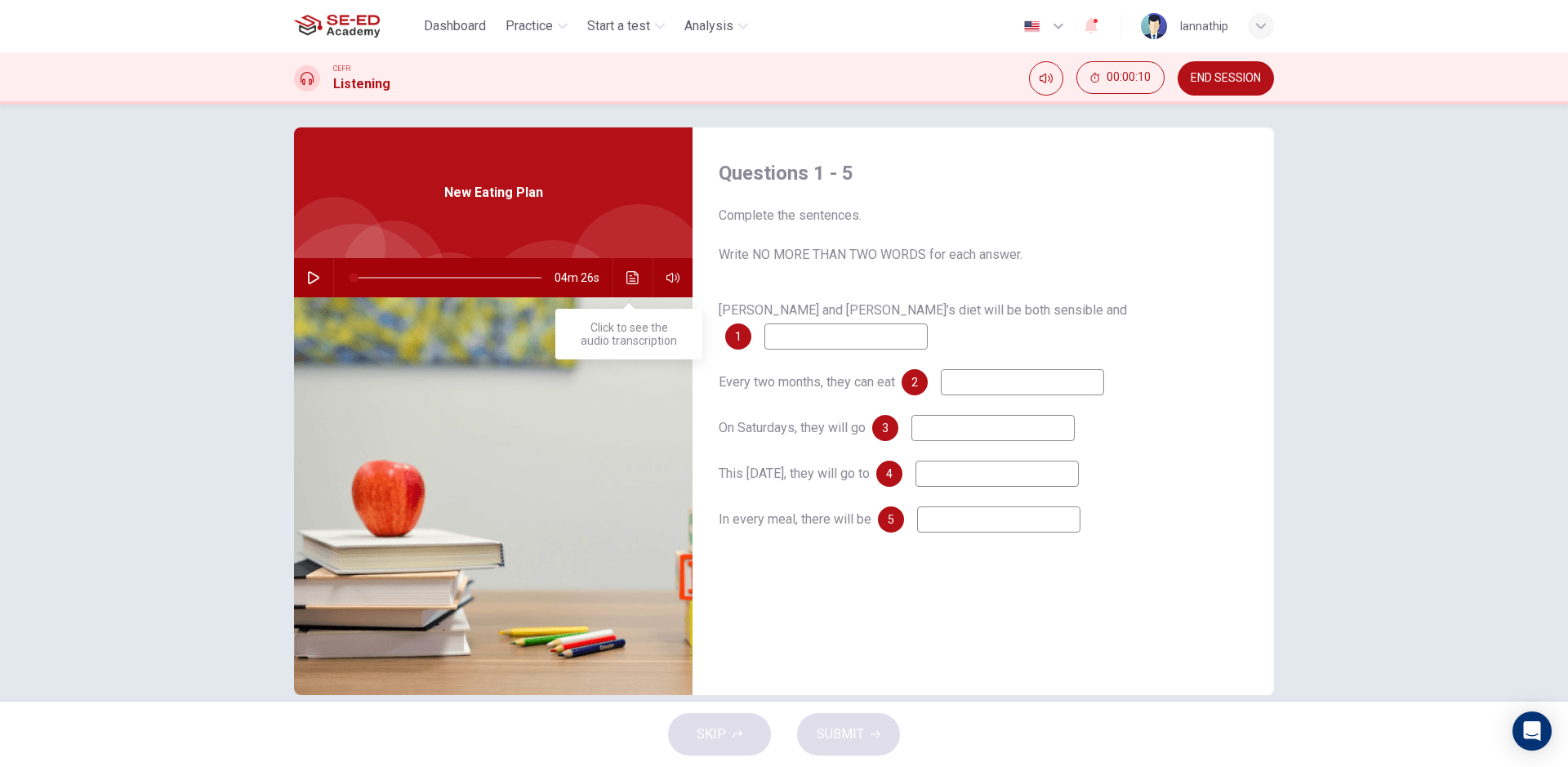 click at bounding box center [633, 278] 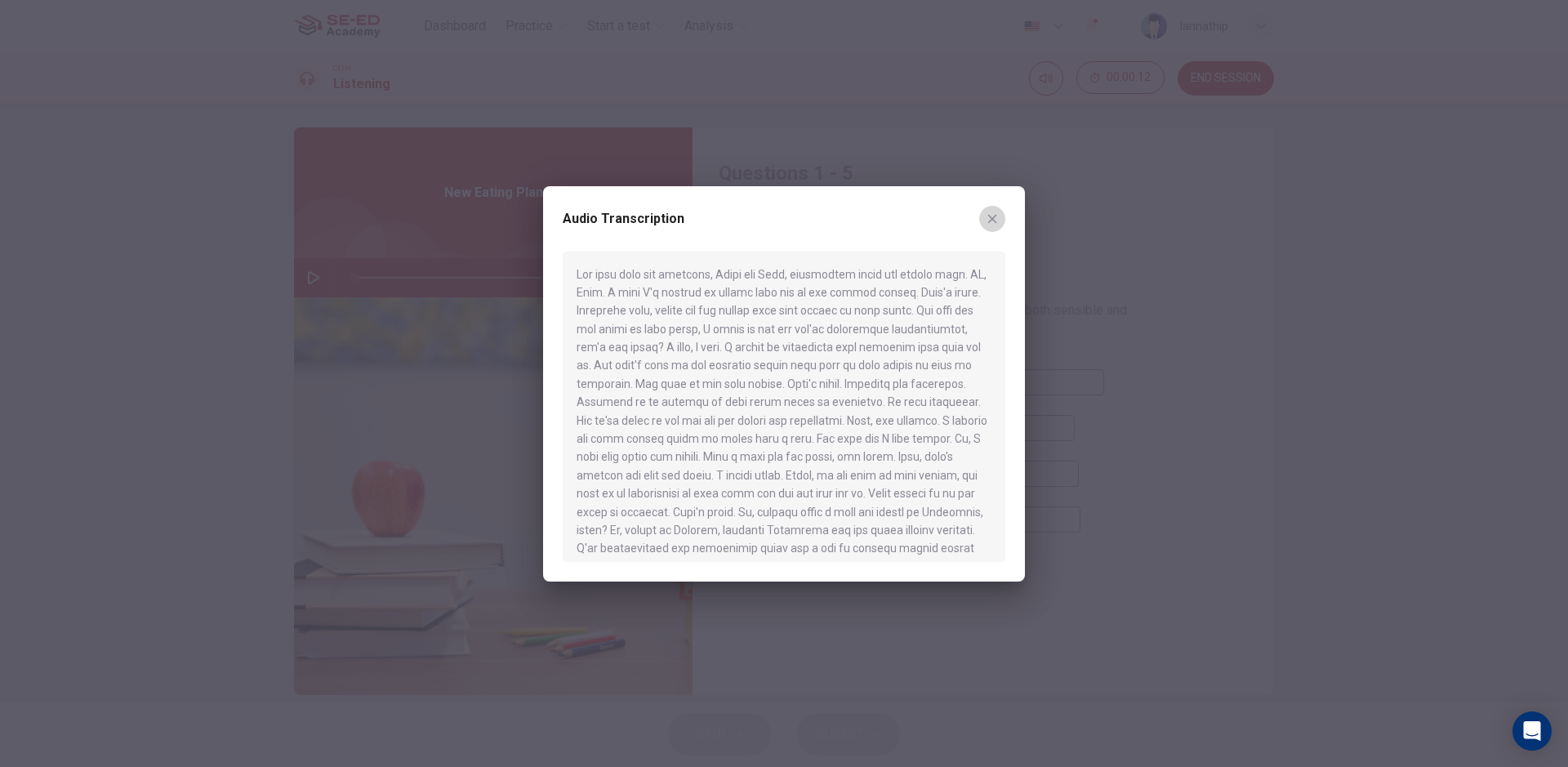 click 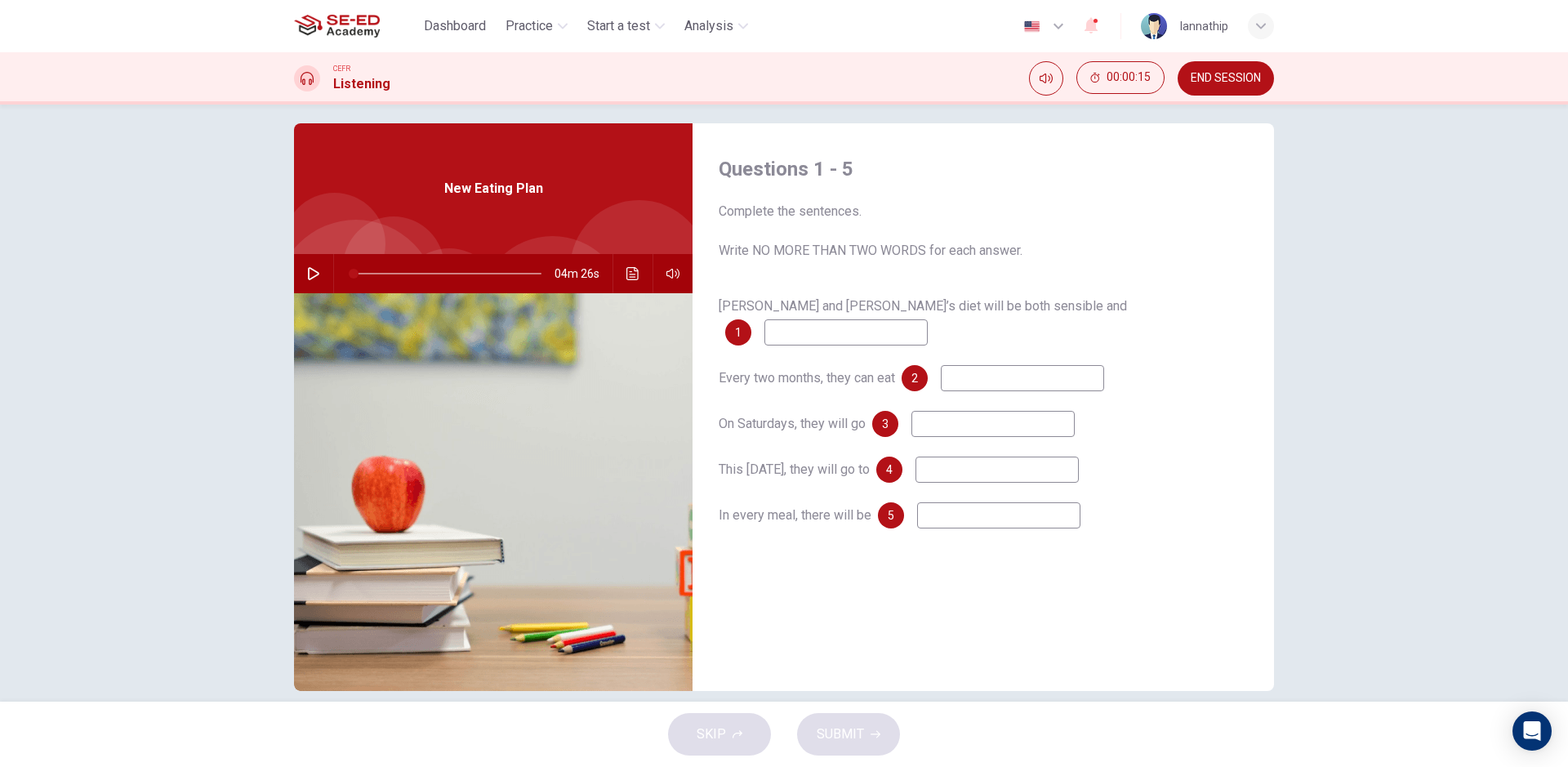 scroll, scrollTop: 18, scrollLeft: 0, axis: vertical 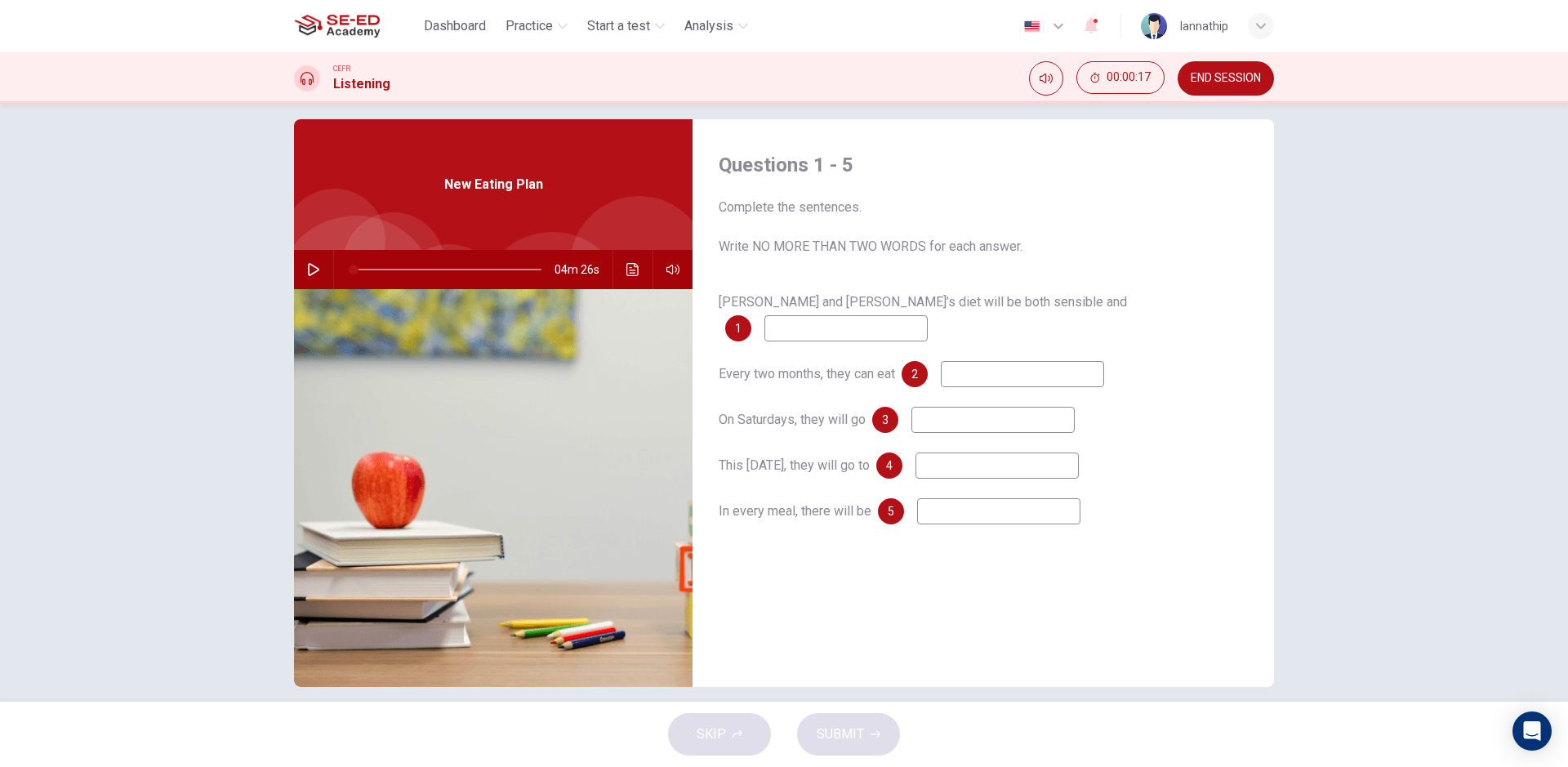 click at bounding box center (846, 328) 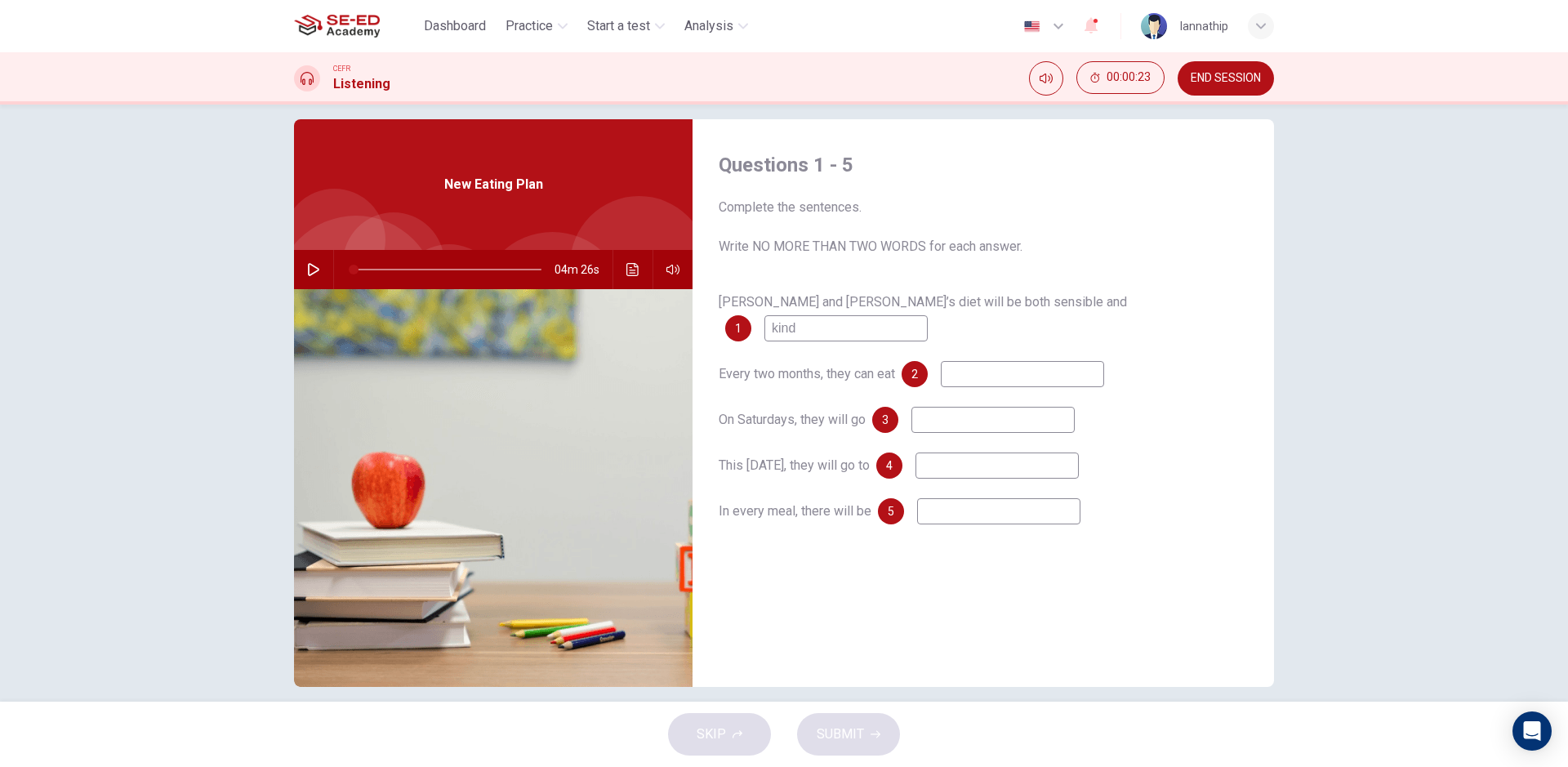 type on "kind" 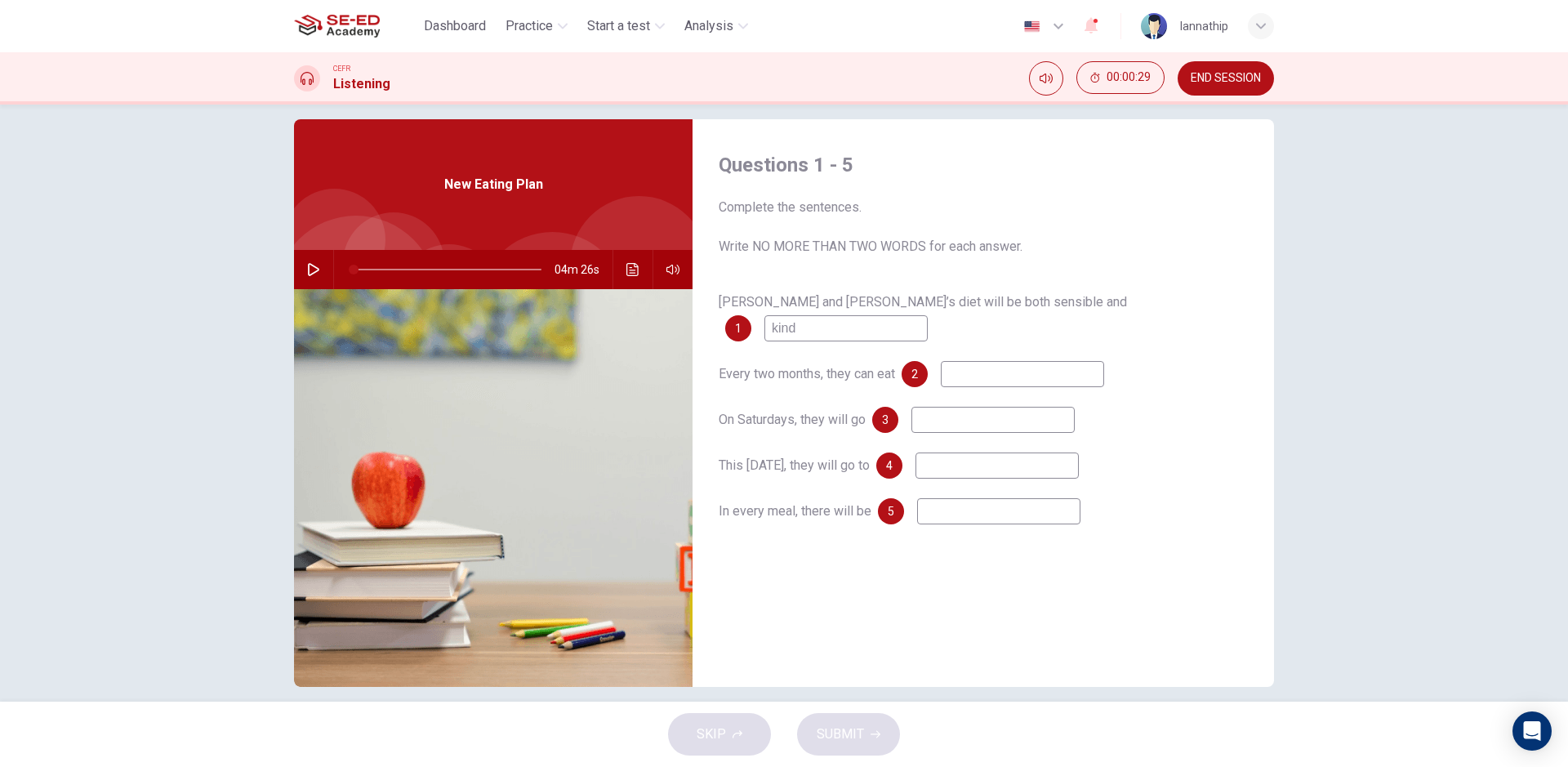 type on "s" 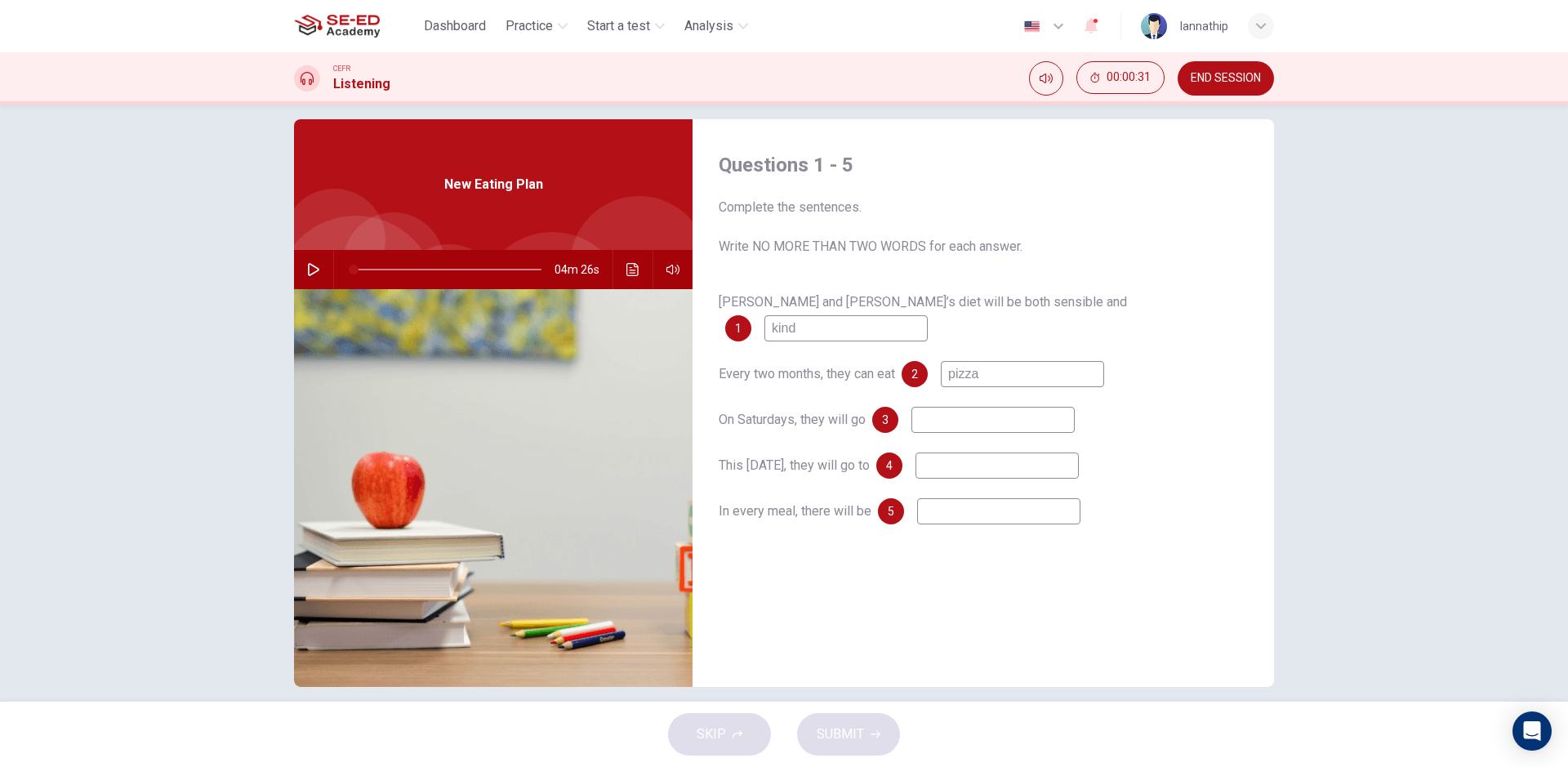 type on "pizza" 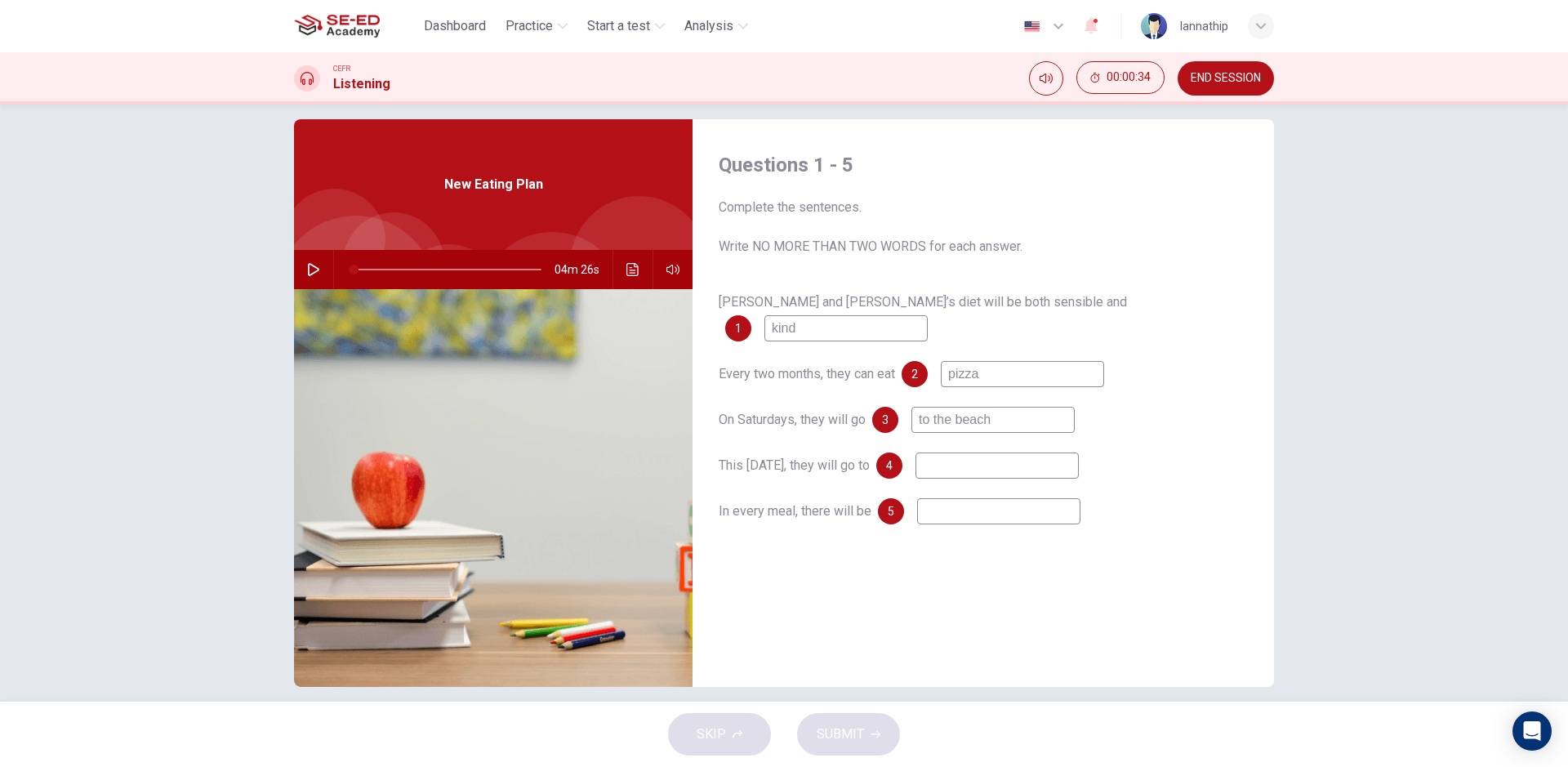 type on "to the beach" 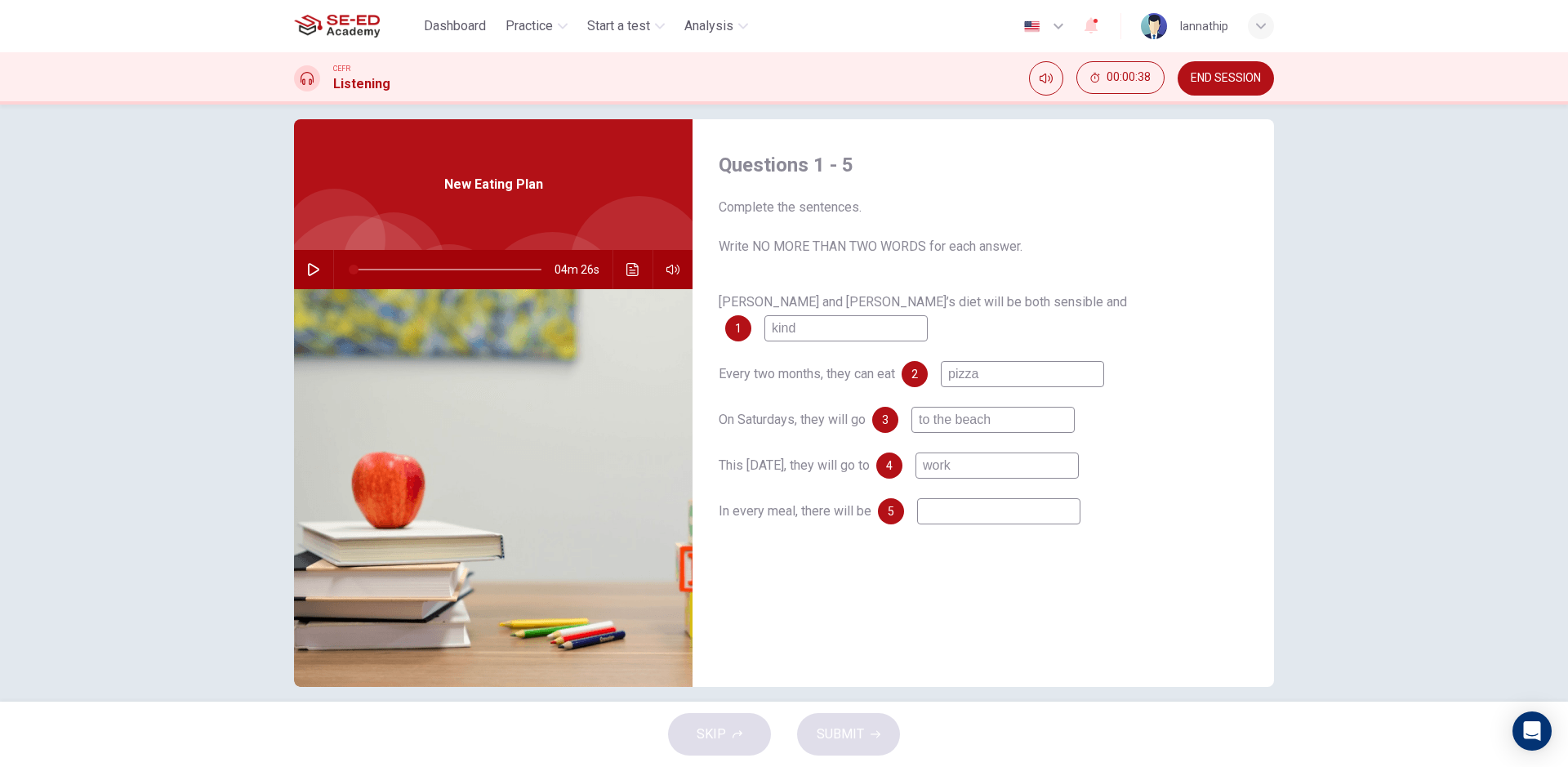 type on "work" 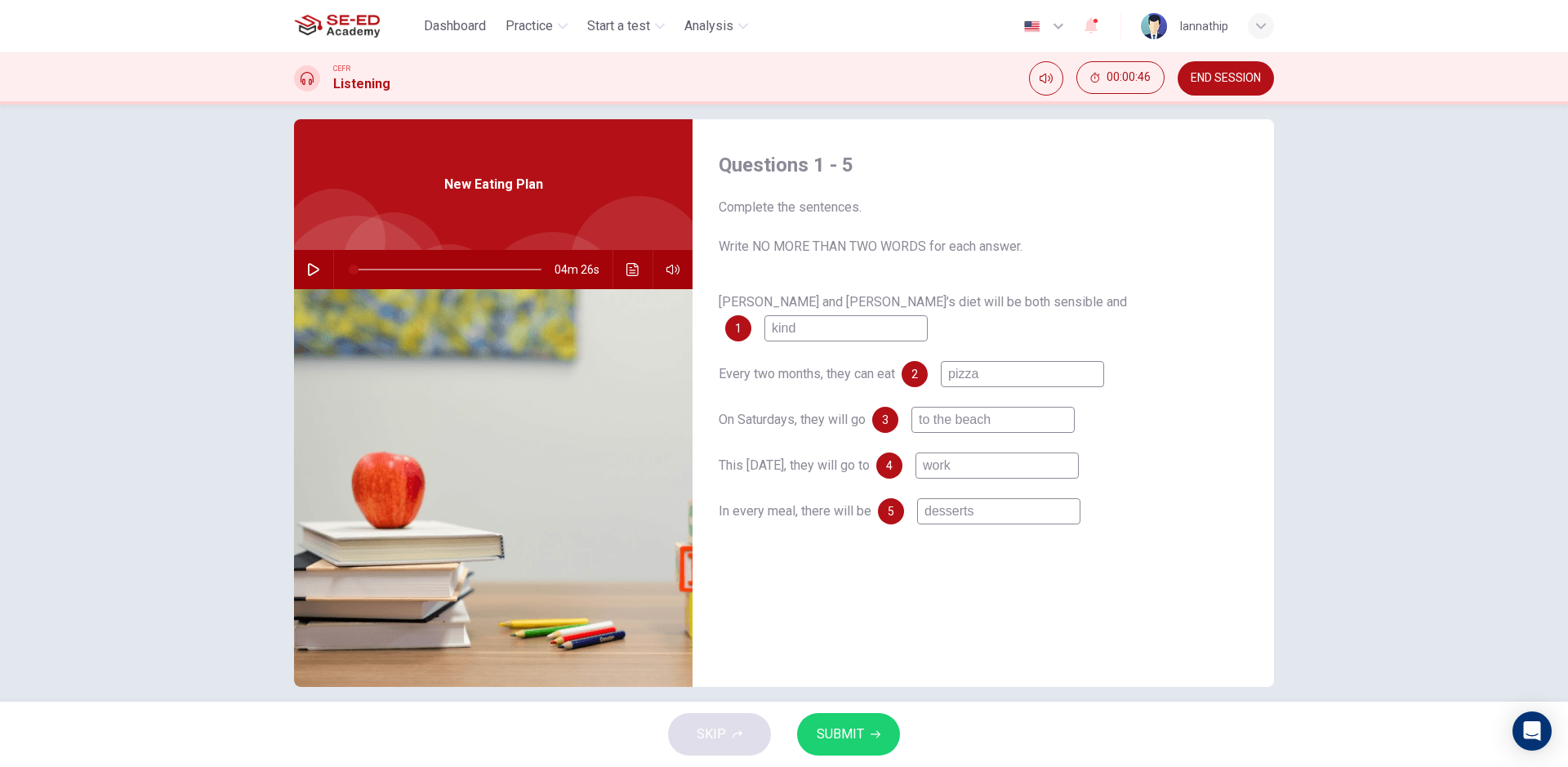 type on "desserts" 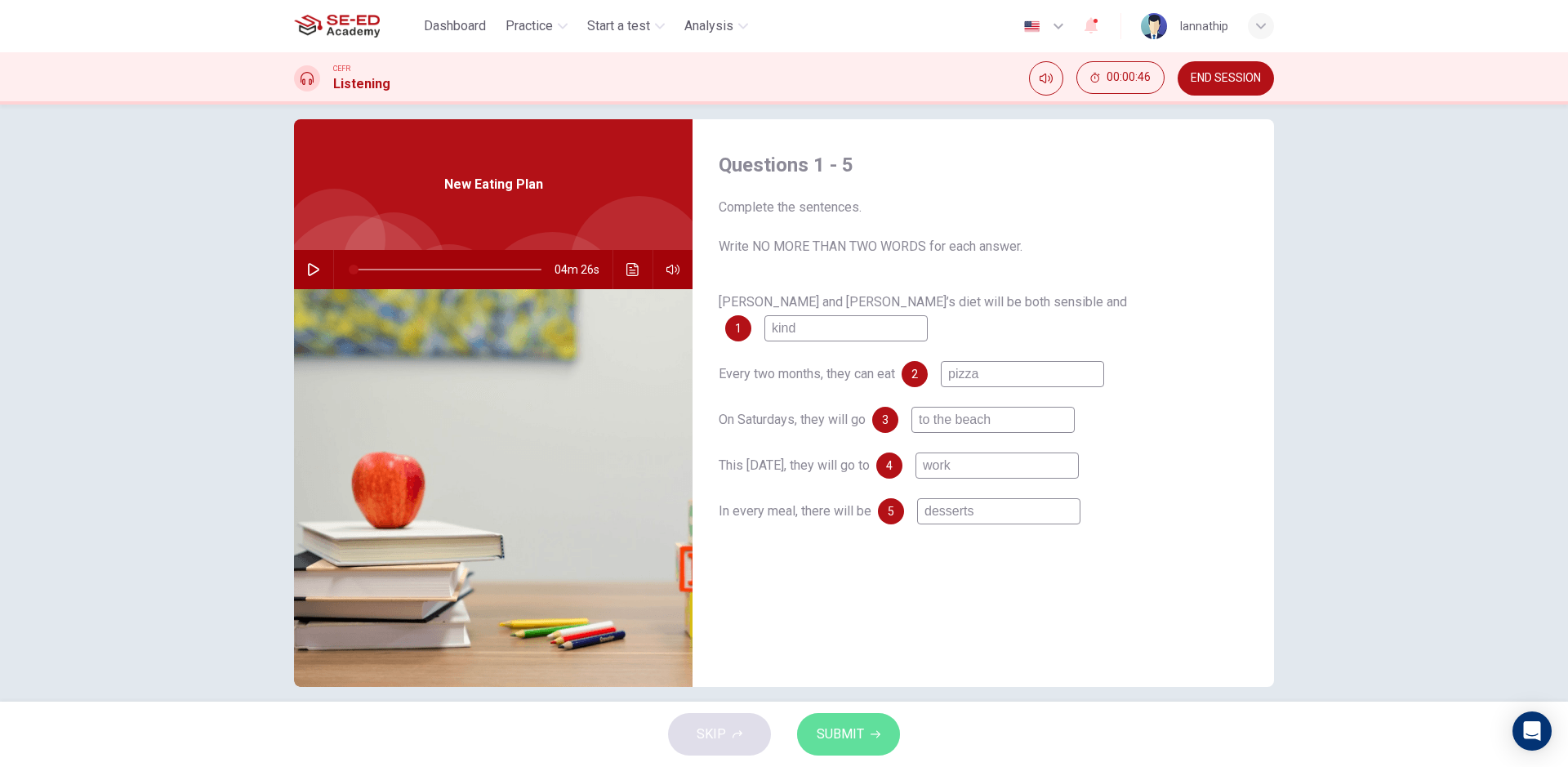 click on "SUBMIT" at bounding box center (840, 734) 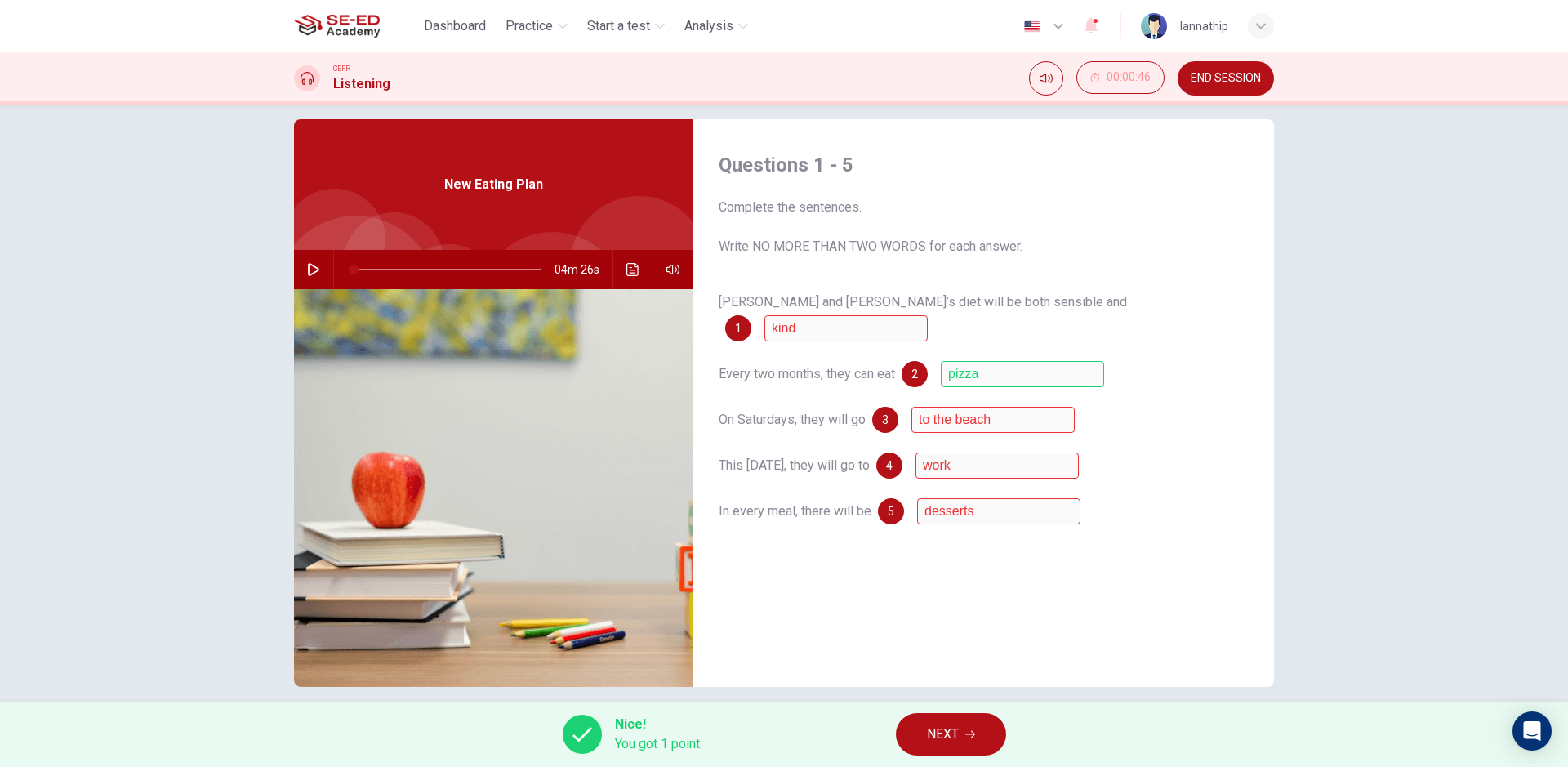 click 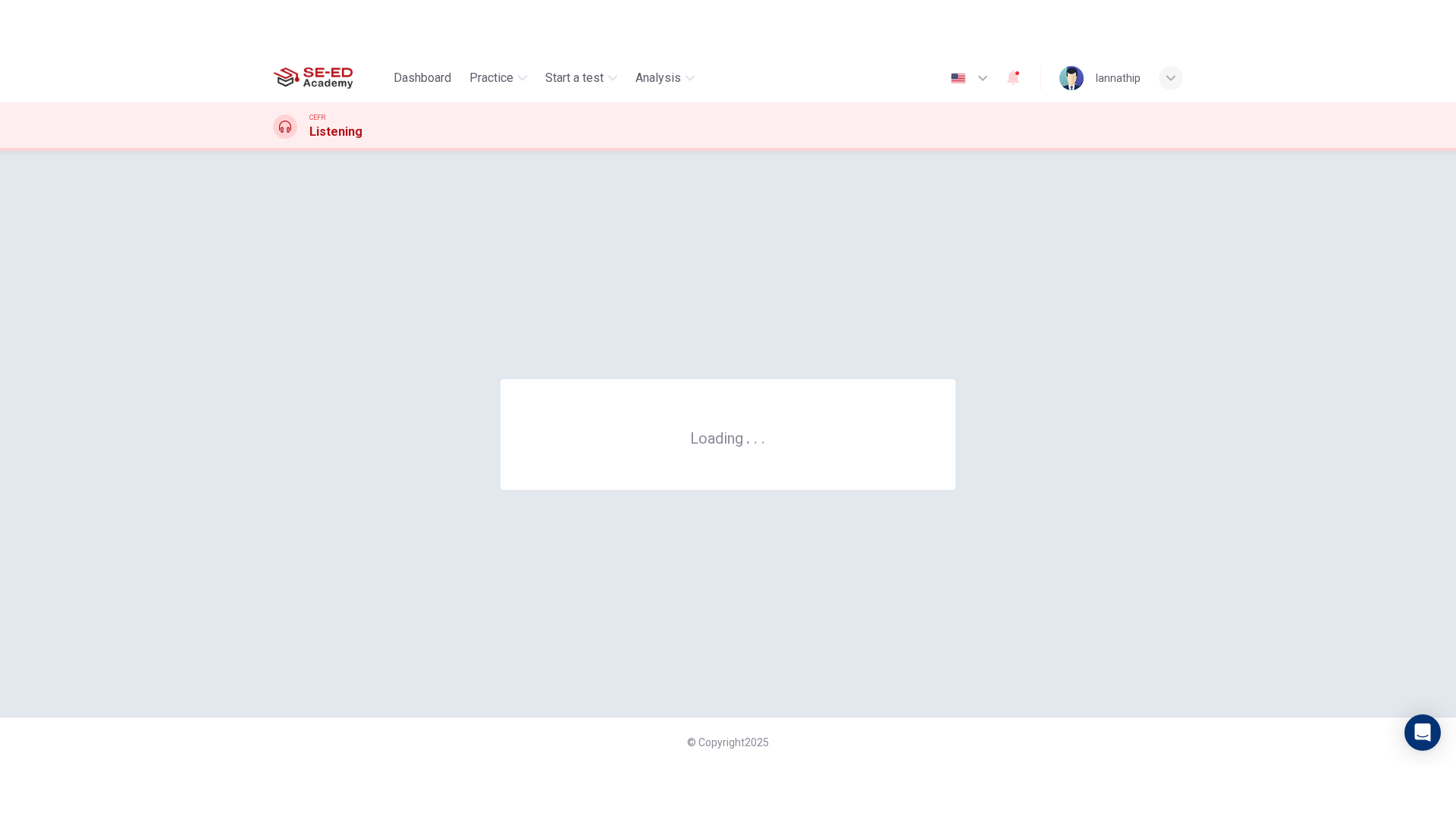 scroll, scrollTop: 0, scrollLeft: 0, axis: both 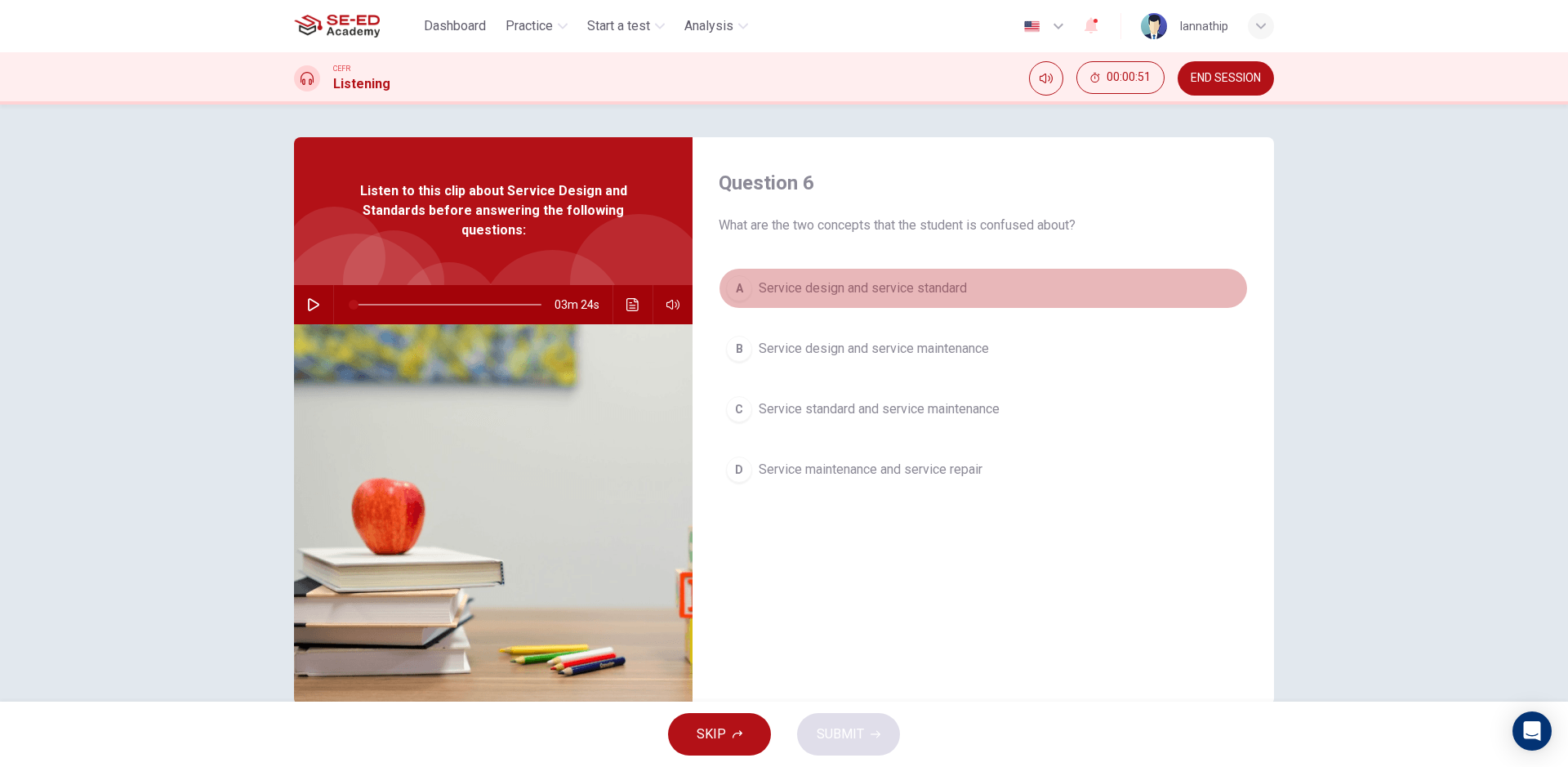 click on "A" at bounding box center [739, 288] 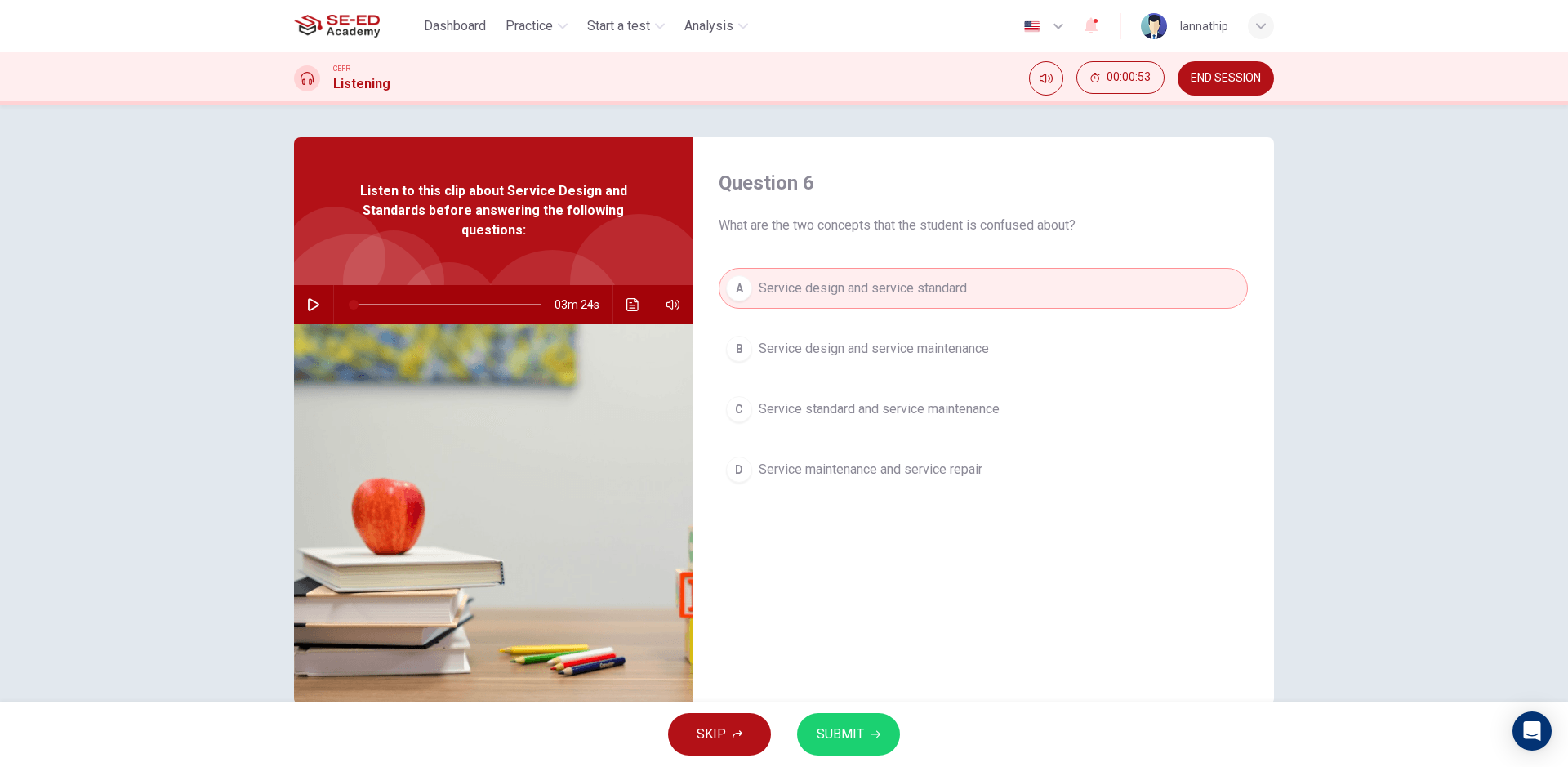 click on "SUBMIT" at bounding box center [840, 734] 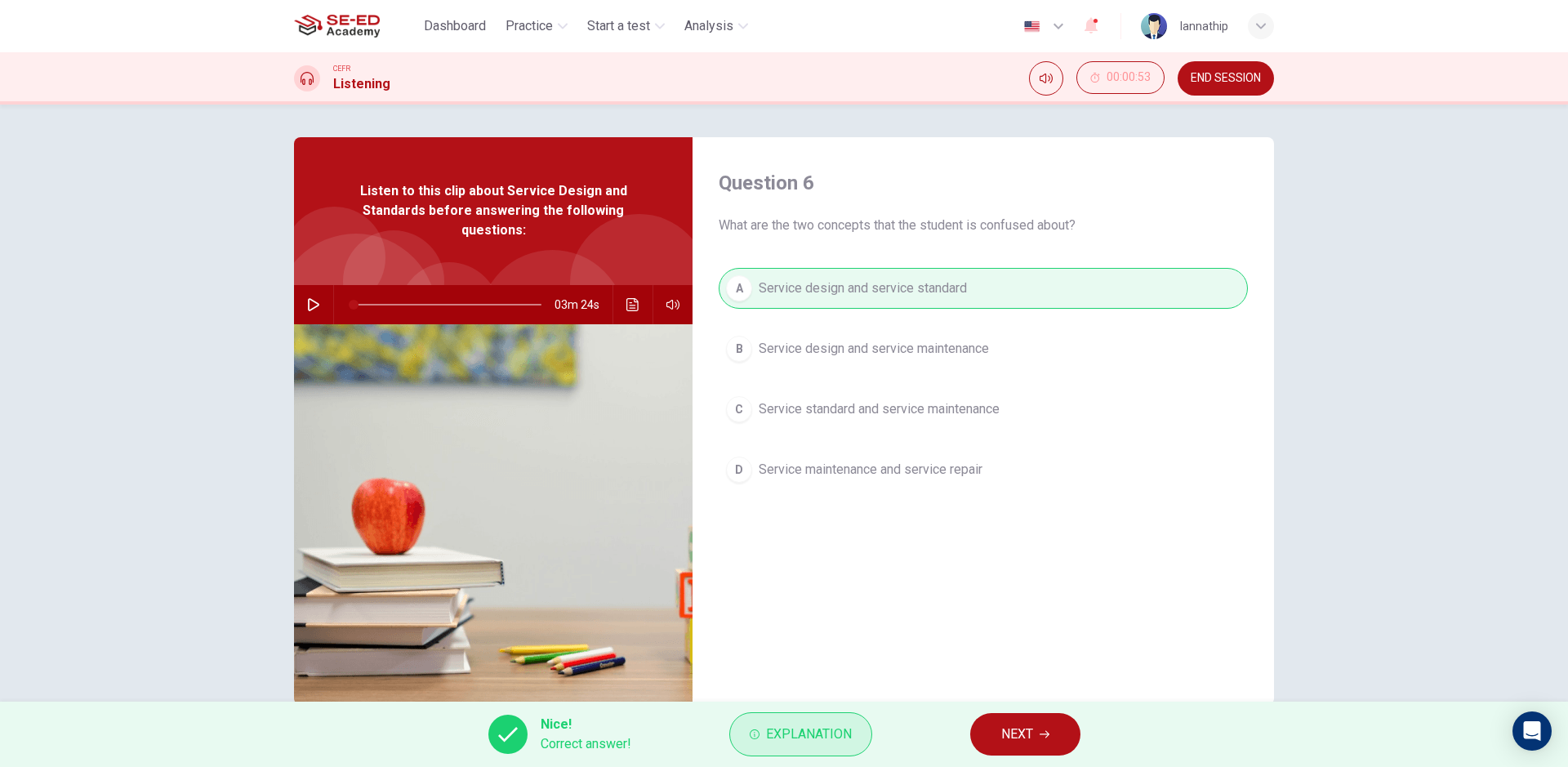 click on "Explanation" at bounding box center [808, 734] 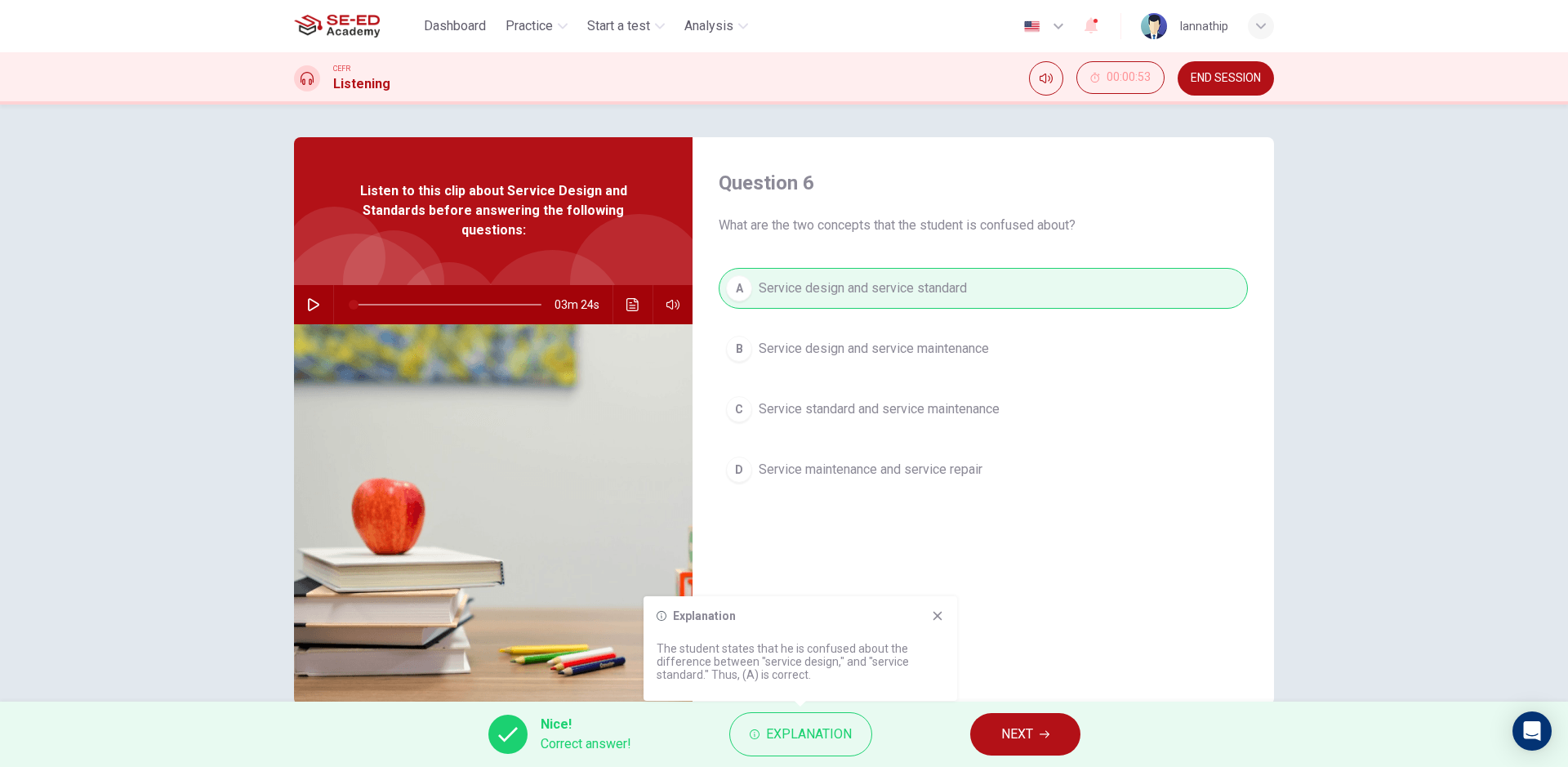 type 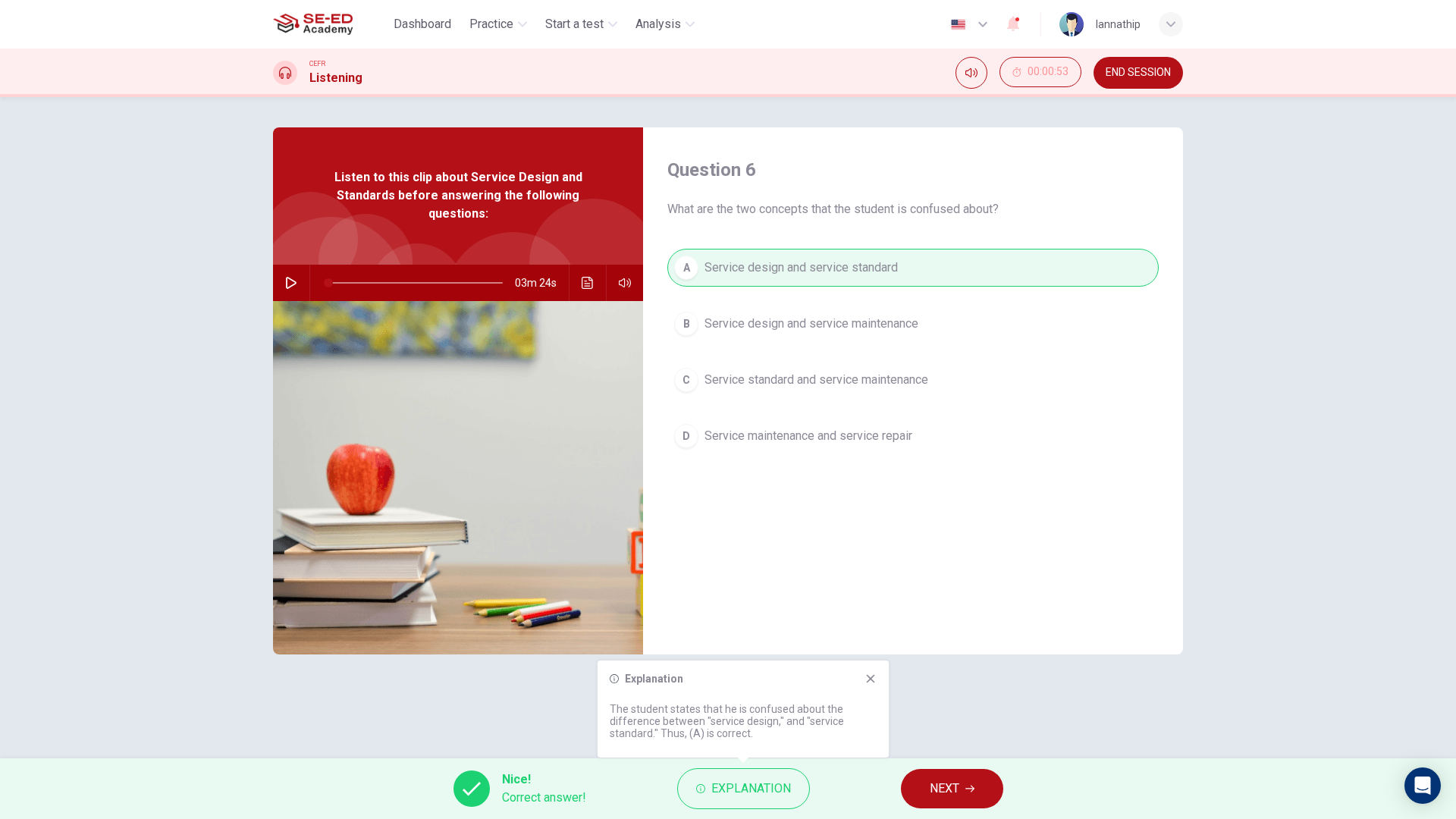 click on "END SESSION" at bounding box center (1138, 73) 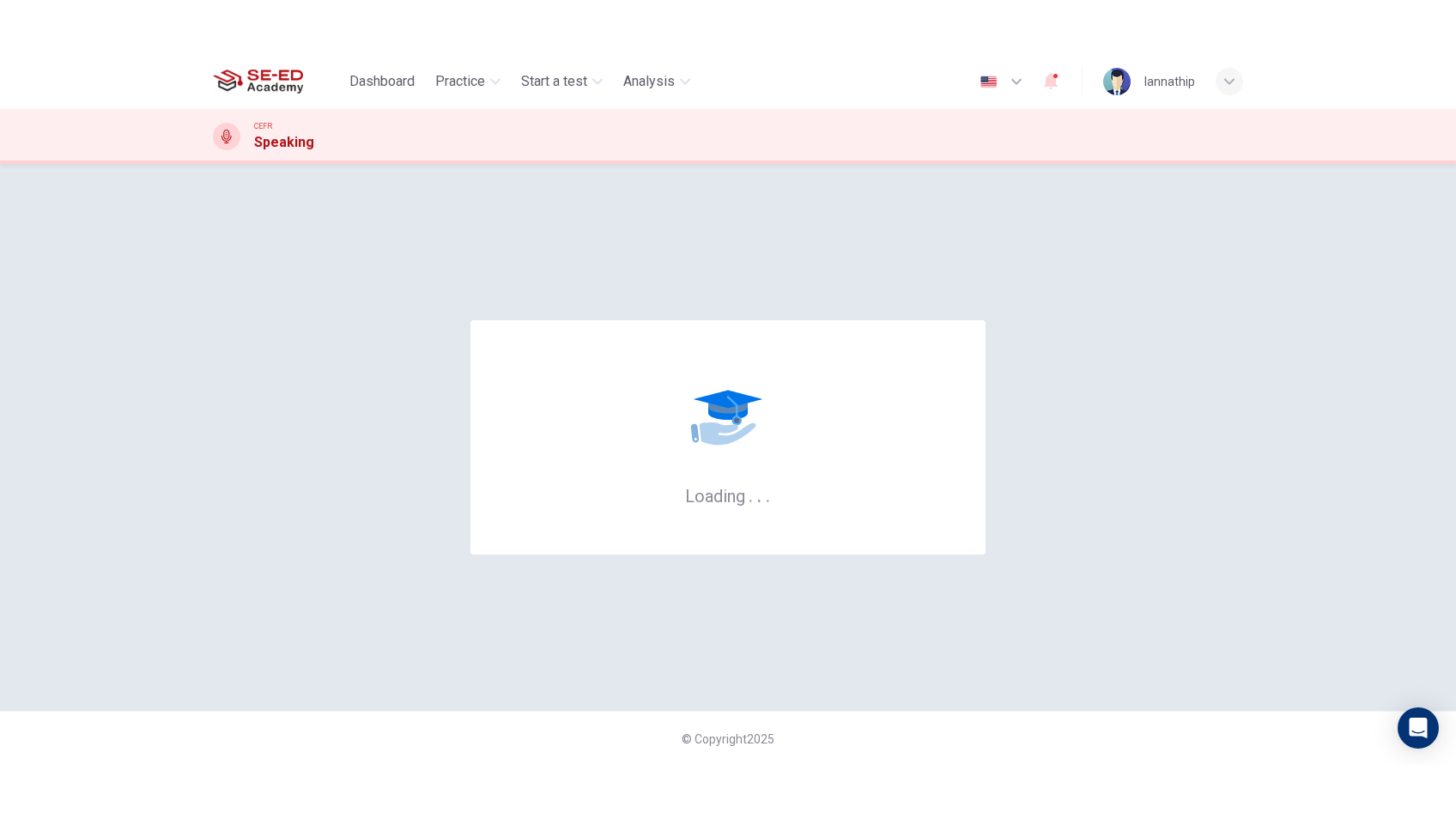 scroll, scrollTop: 0, scrollLeft: 0, axis: both 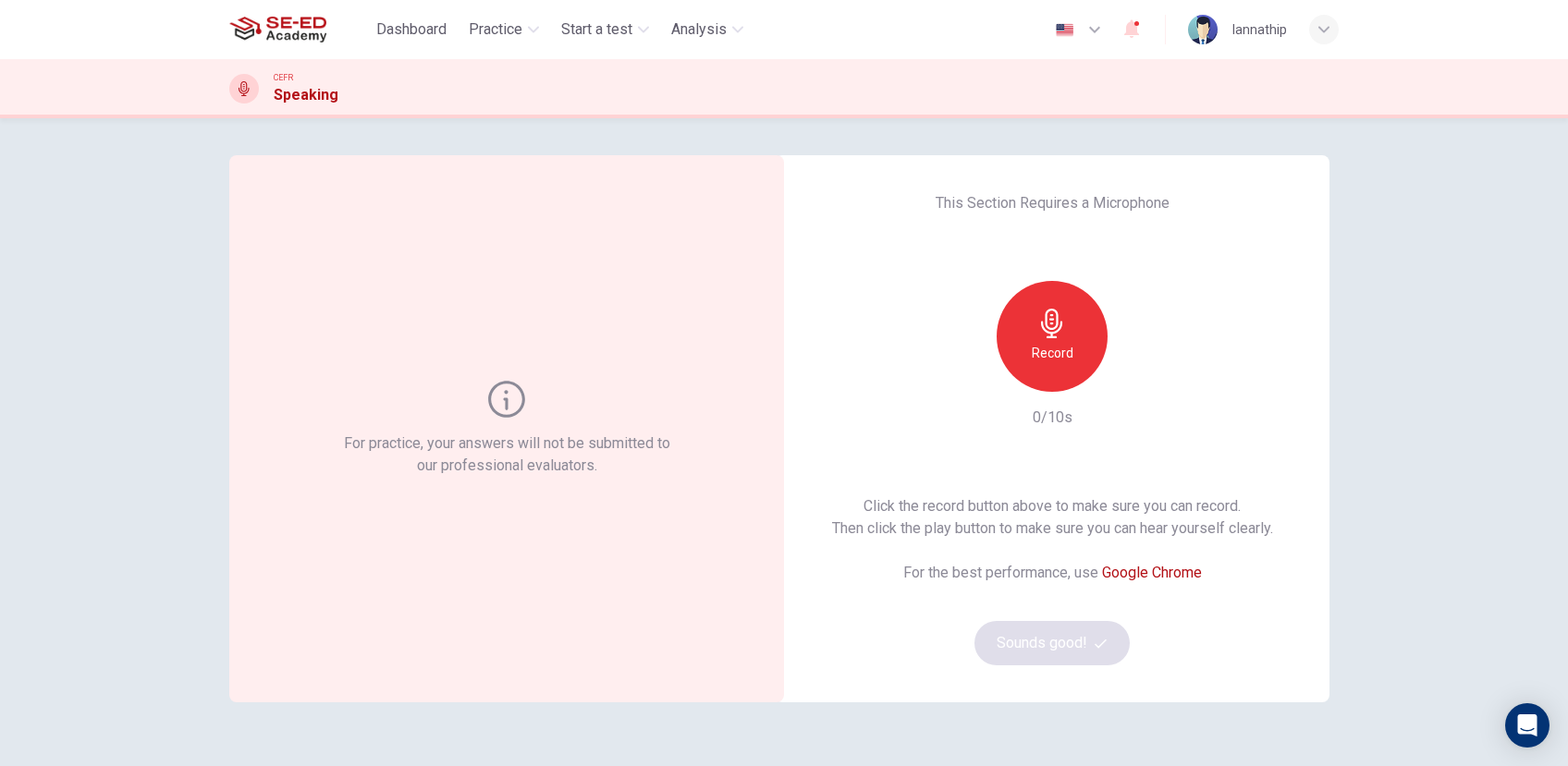 click on "Record" at bounding box center [1052, 353] 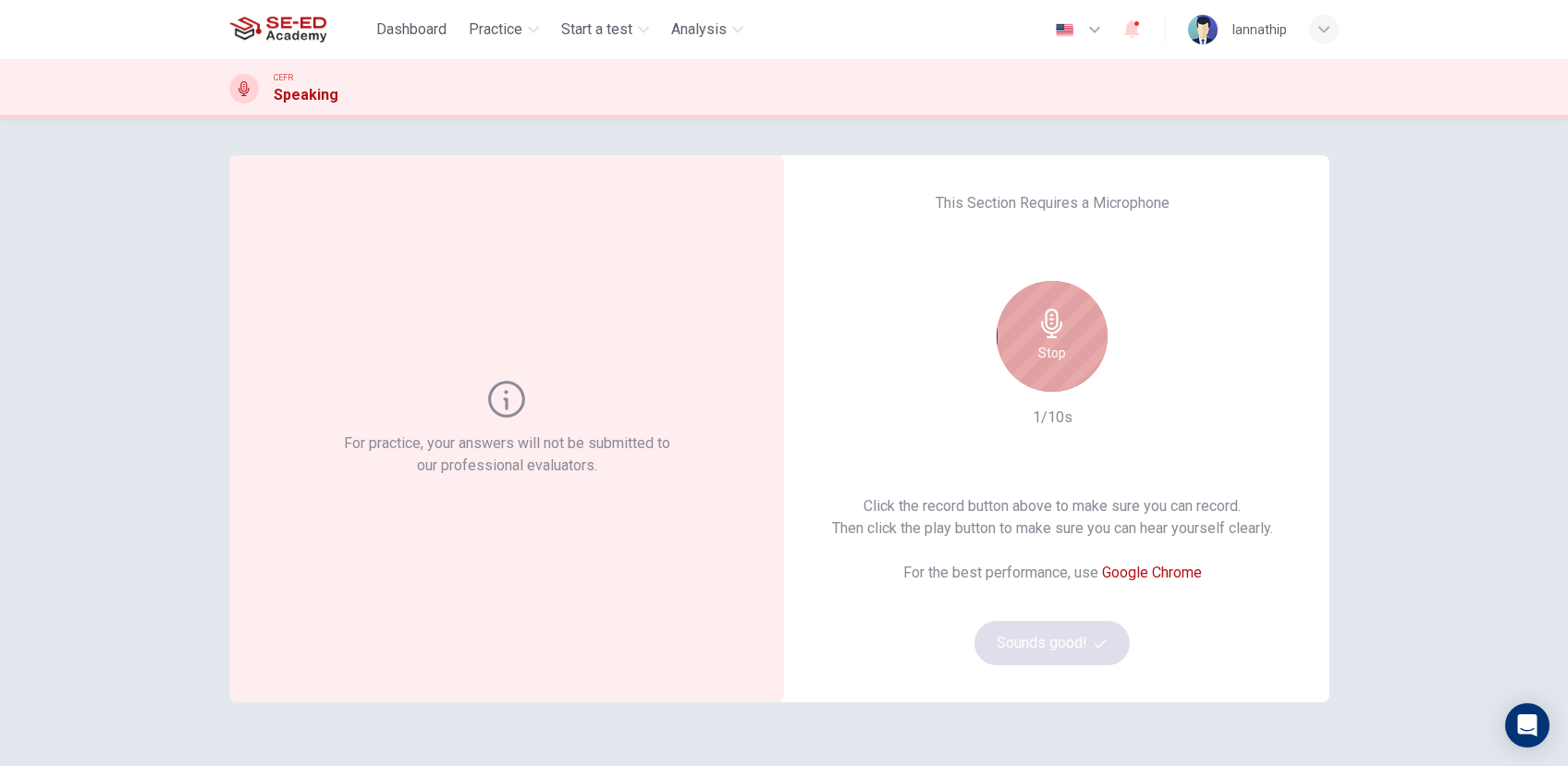 click on "Stop" at bounding box center [1052, 336] 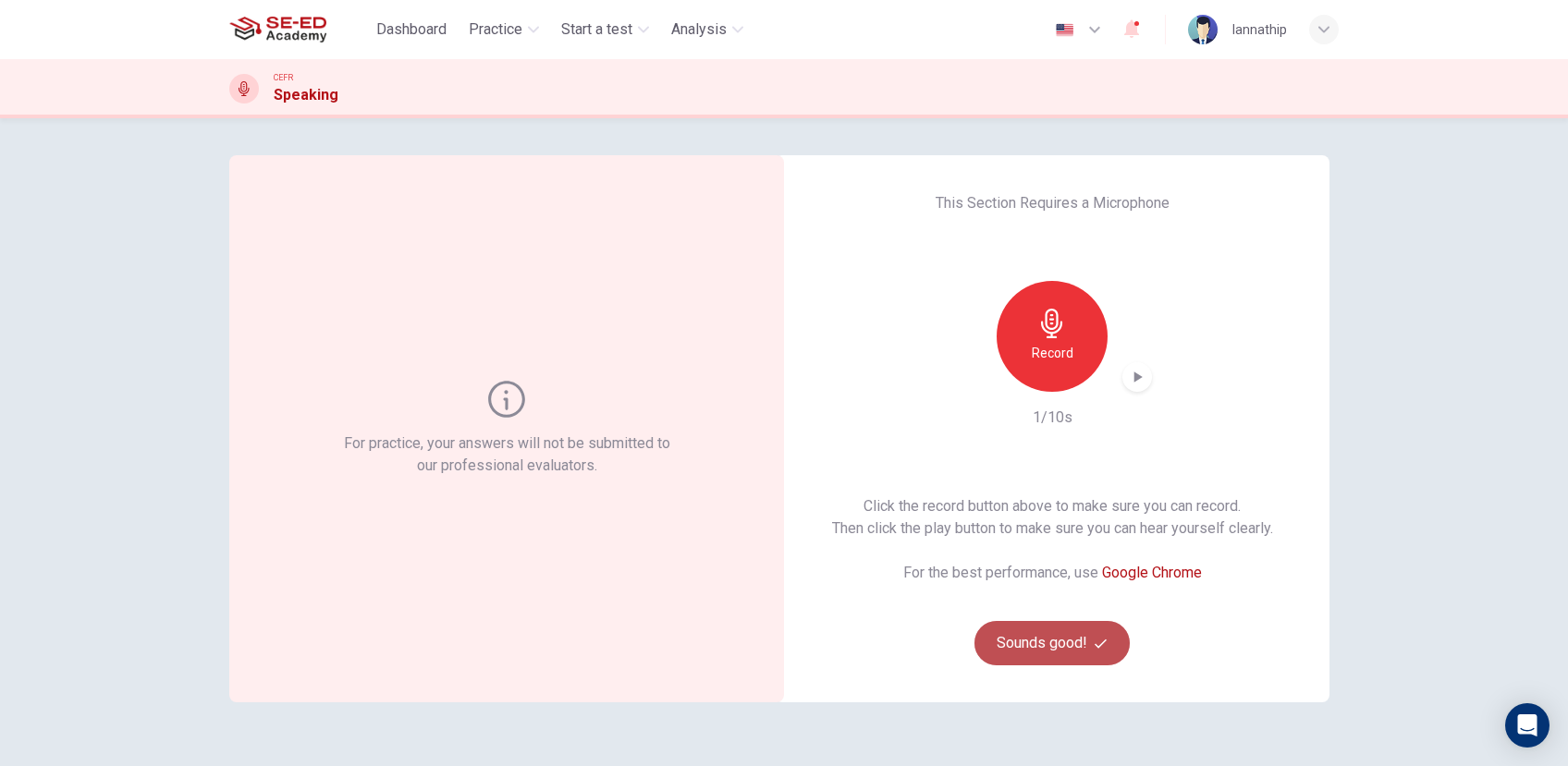 click 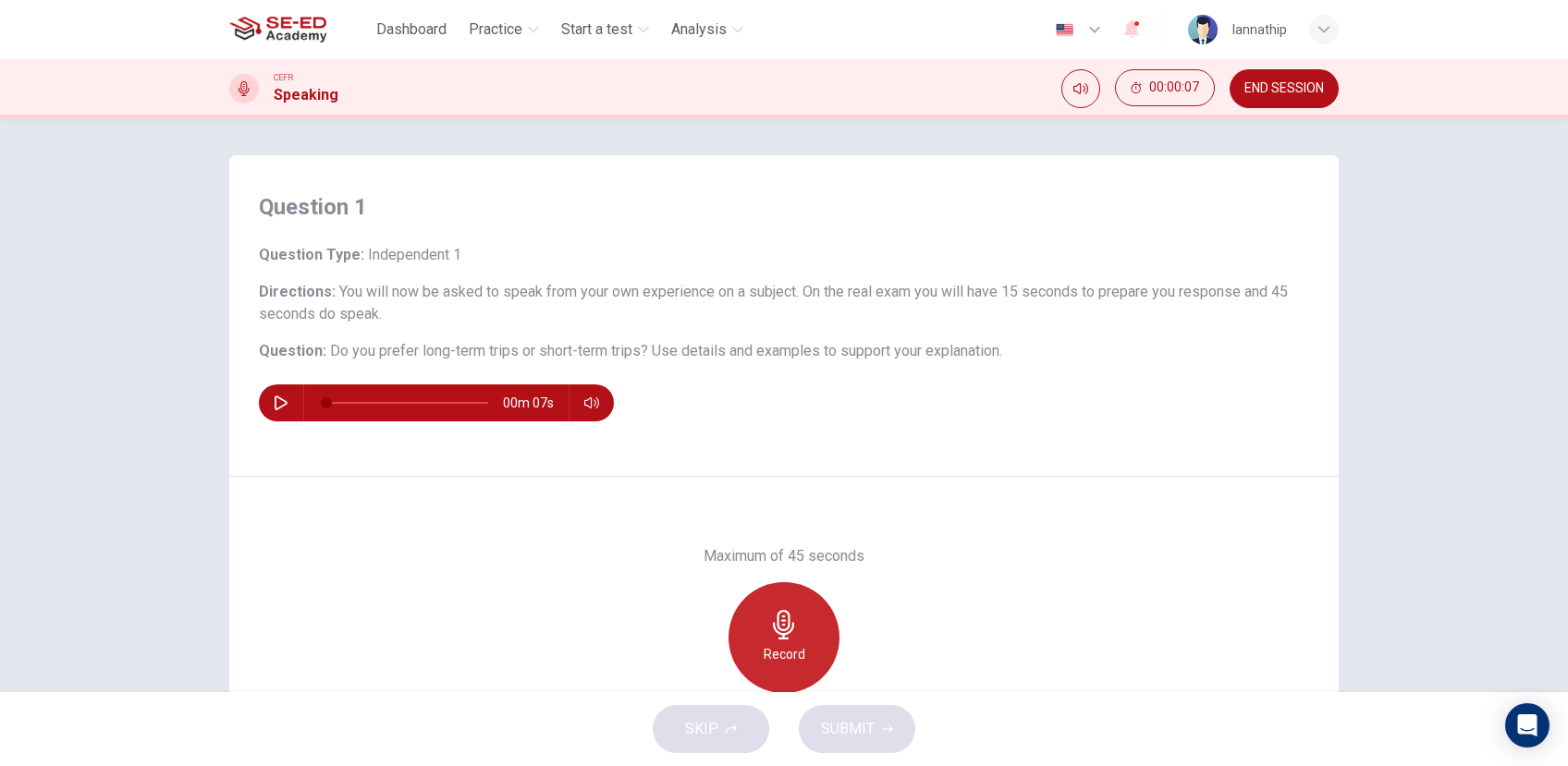click on "Record" at bounding box center [784, 638] 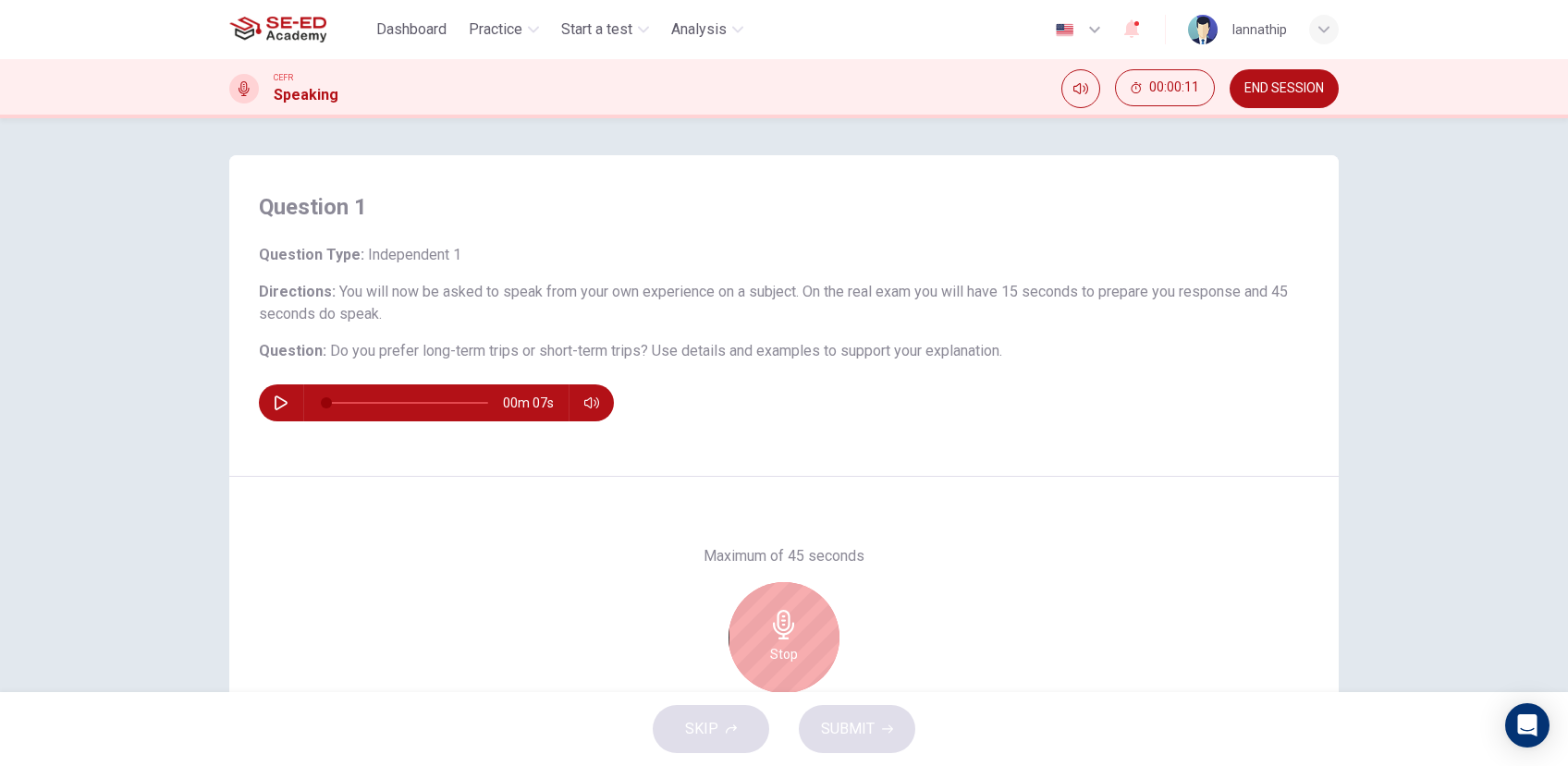 type 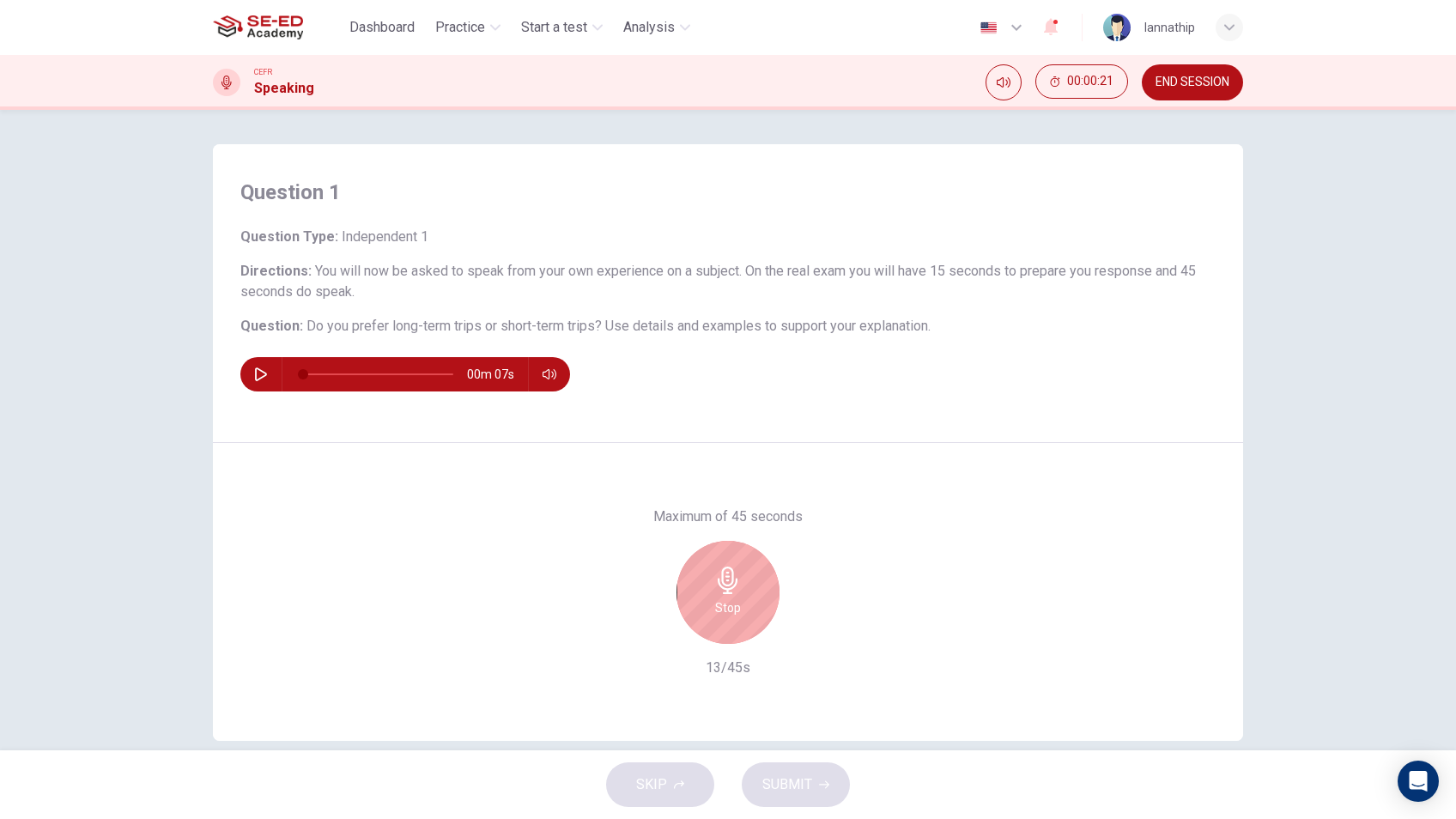 click on "Stop" at bounding box center (728, 592) 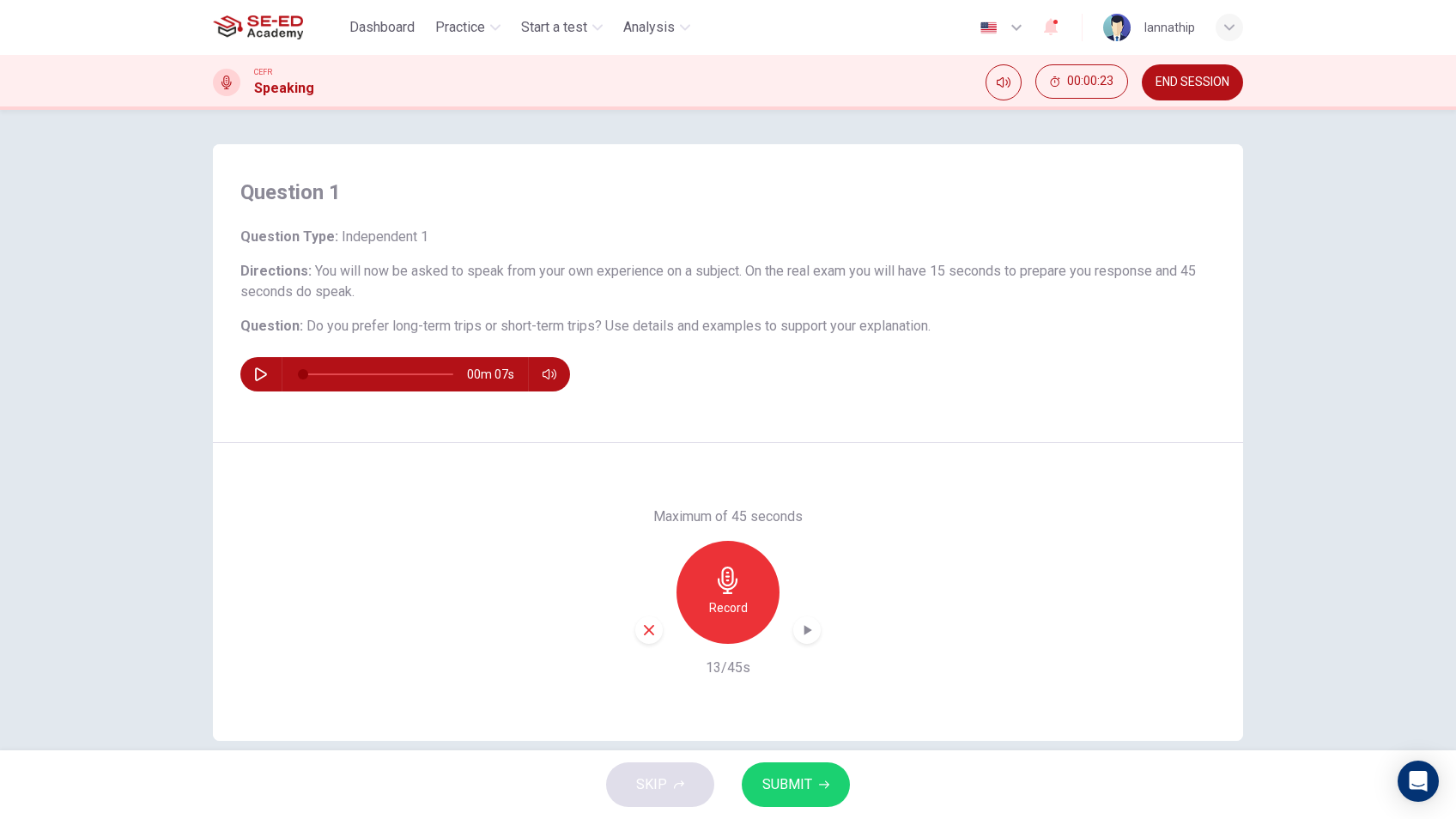 click on "SUBMIT" at bounding box center (787, 785) 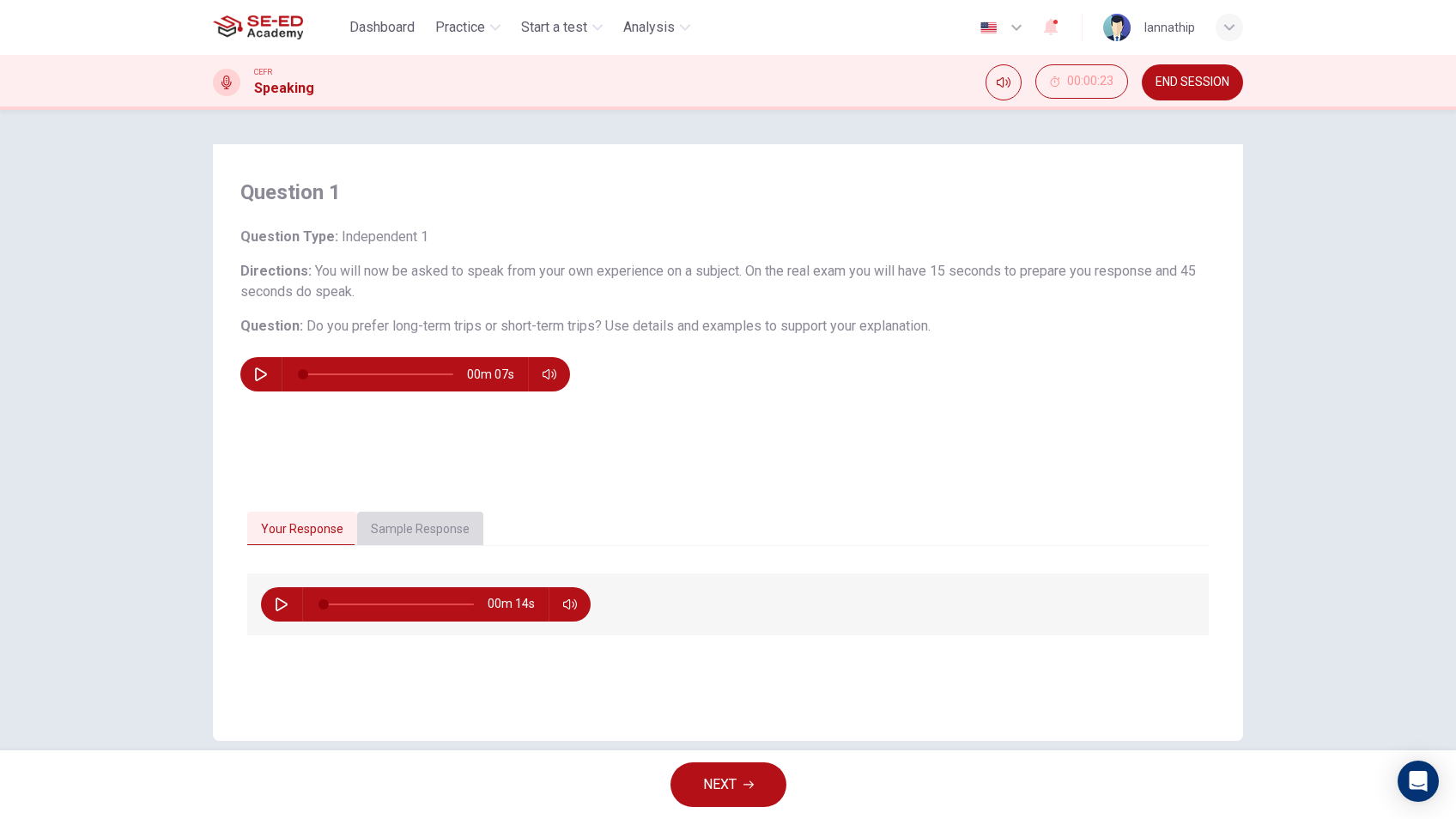 click on "Sample Response" at bounding box center [420, 530] 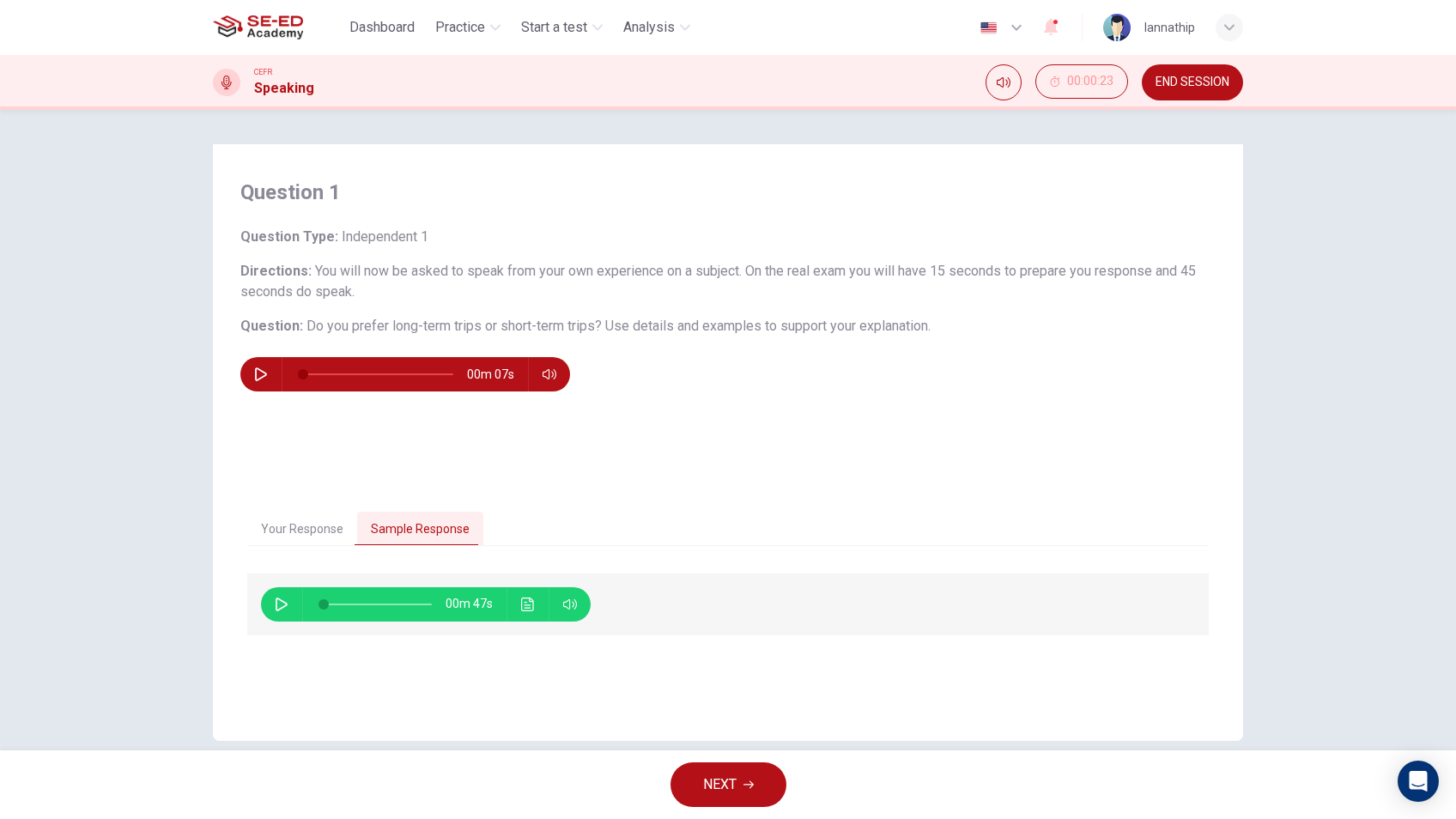 click on "Your Response" at bounding box center [302, 530] 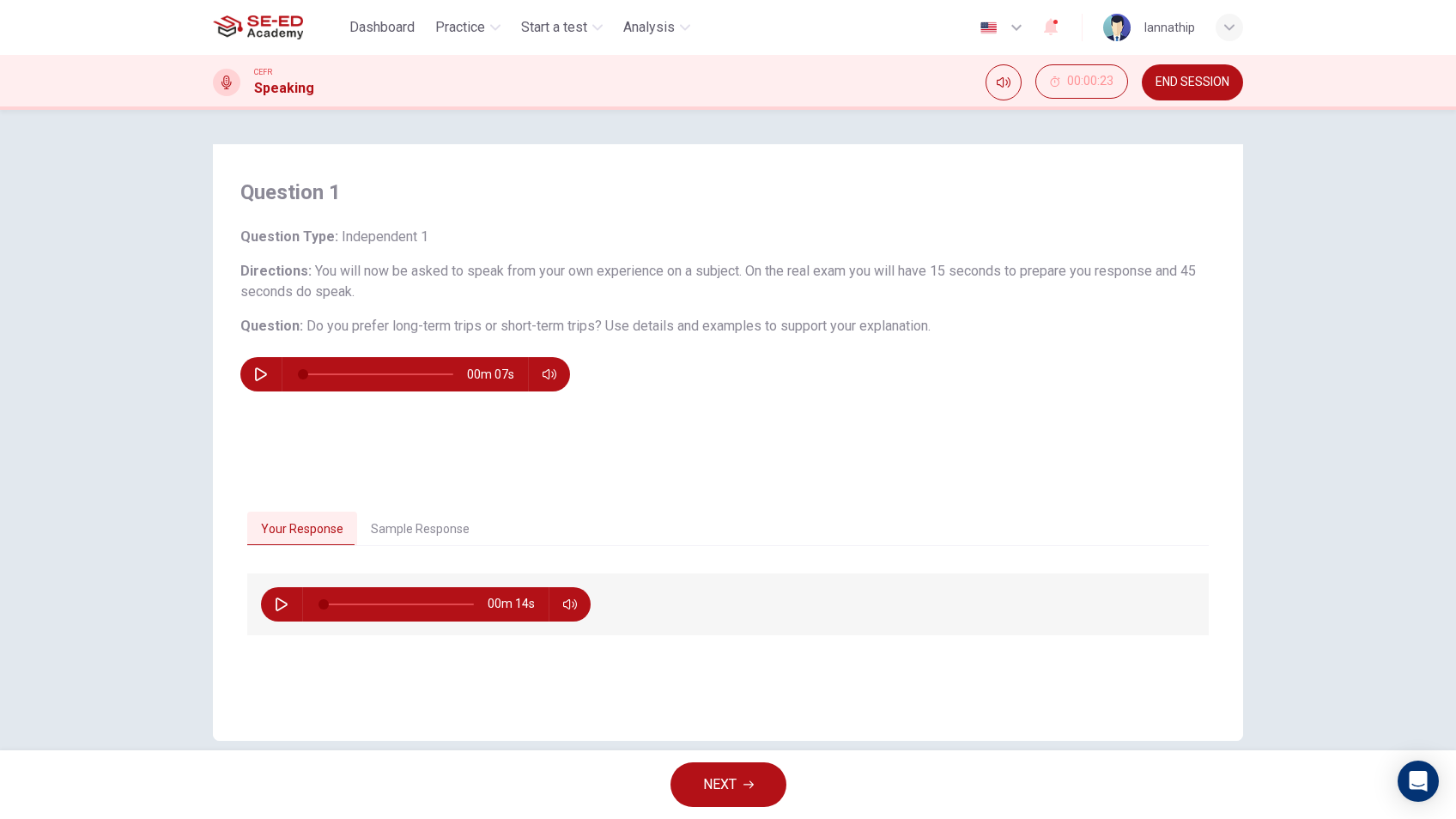 click on "Sample Response" at bounding box center (420, 530) 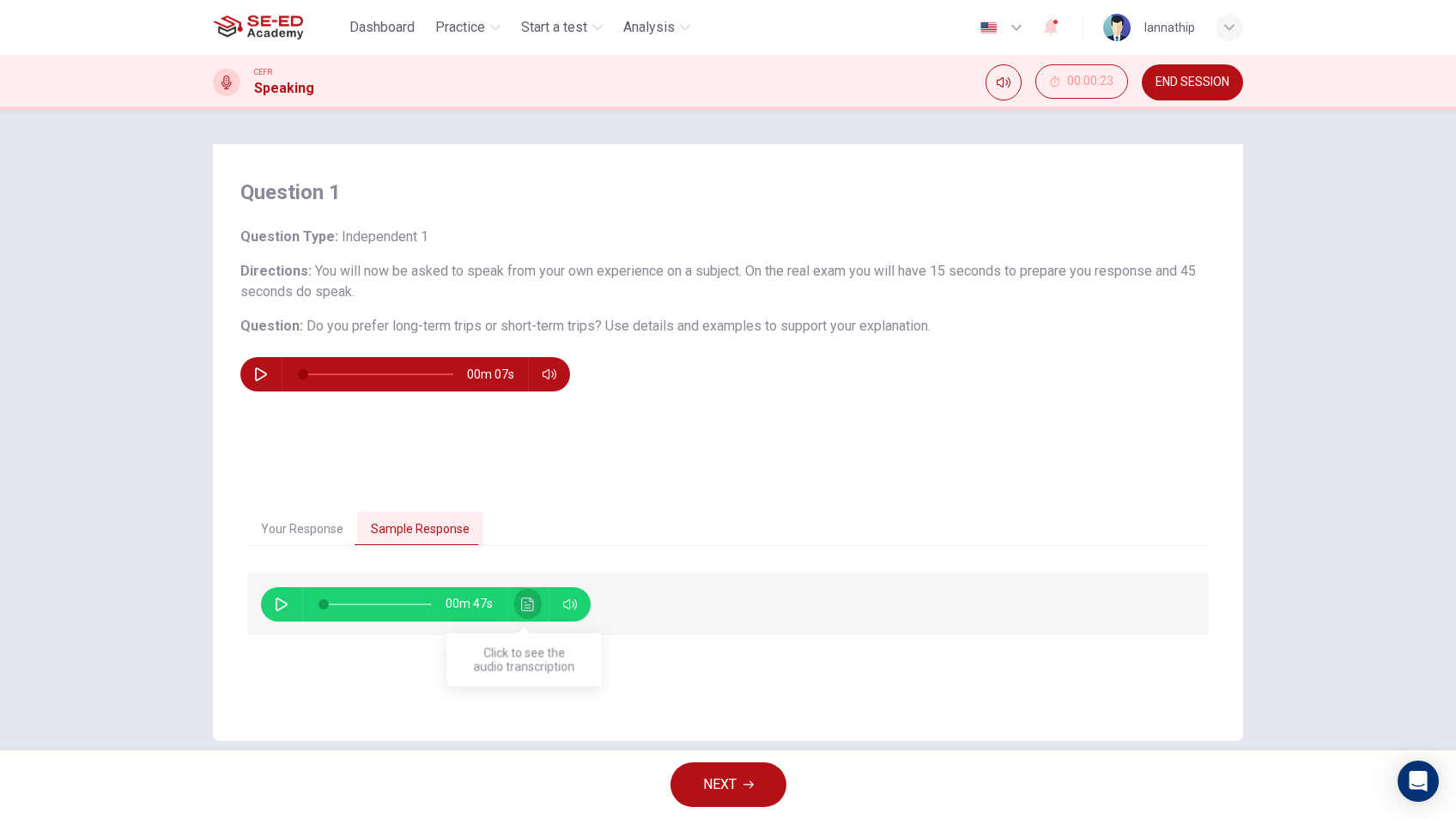 click 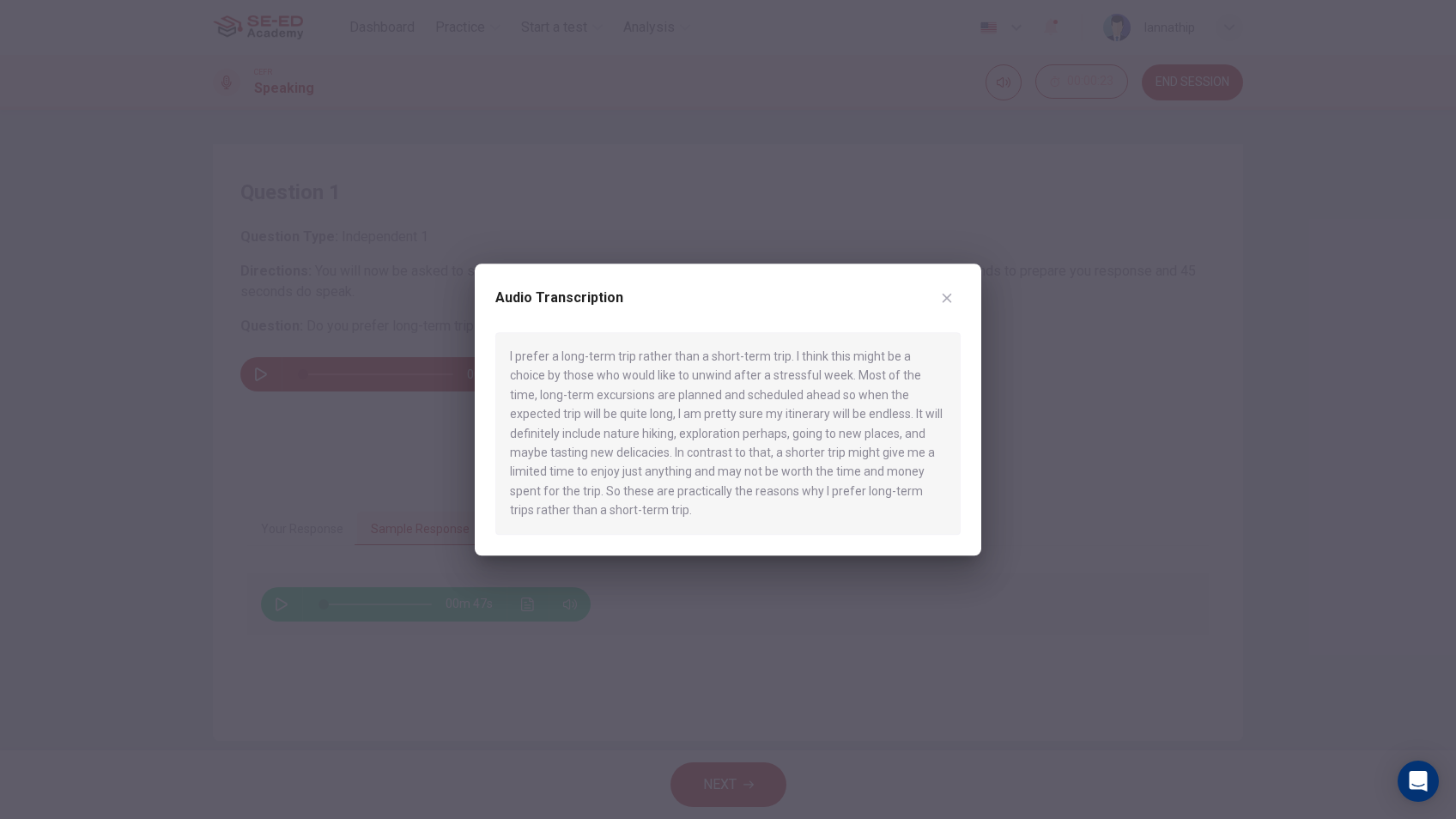click 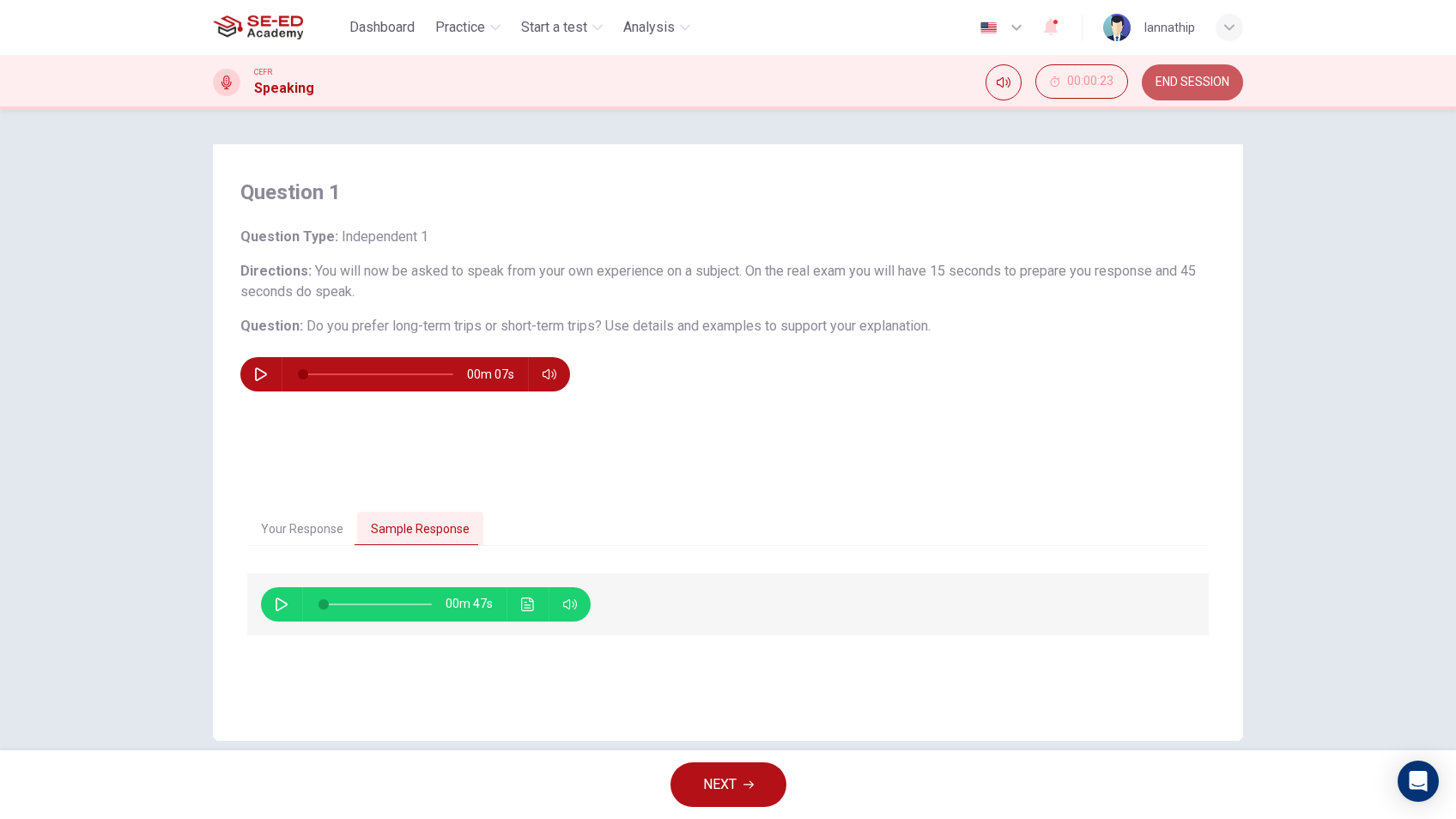 click on "END SESSION" at bounding box center [1192, 82] 